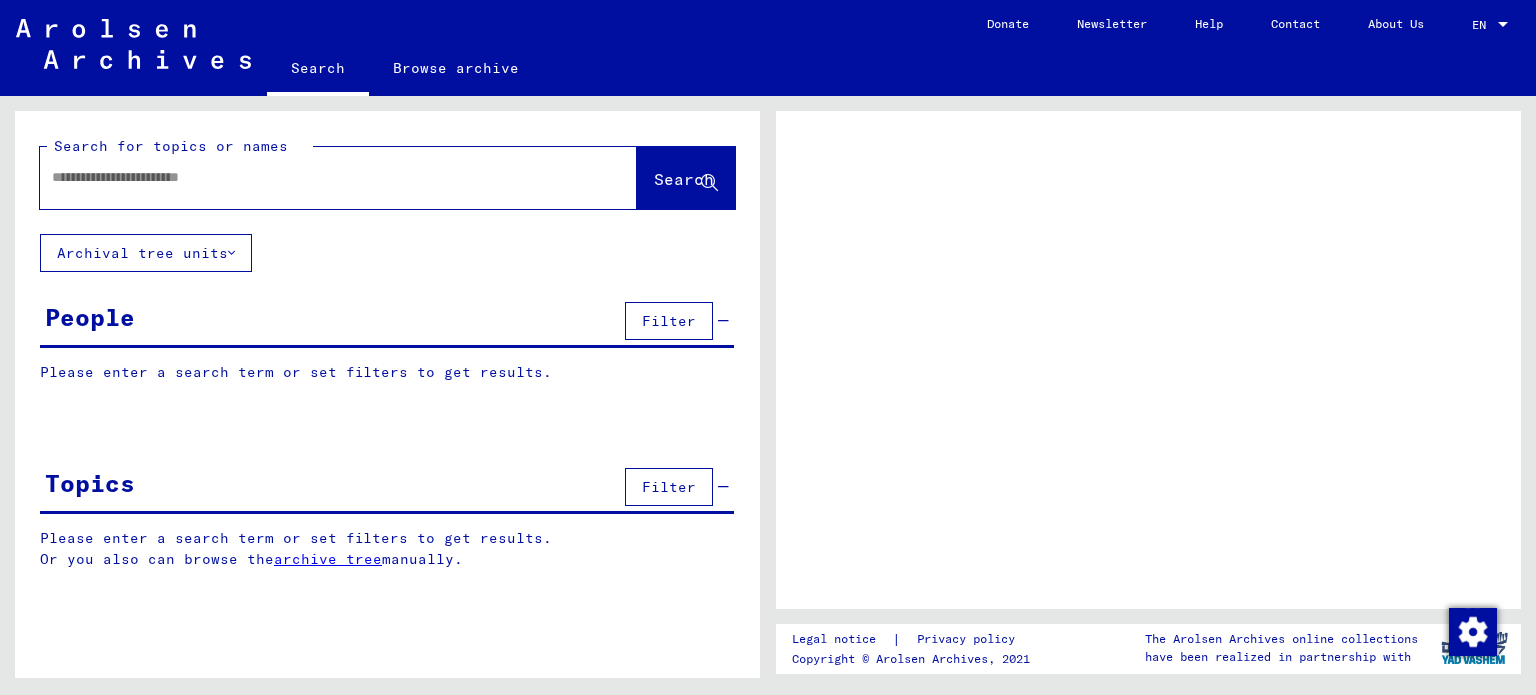 scroll, scrollTop: 0, scrollLeft: 0, axis: both 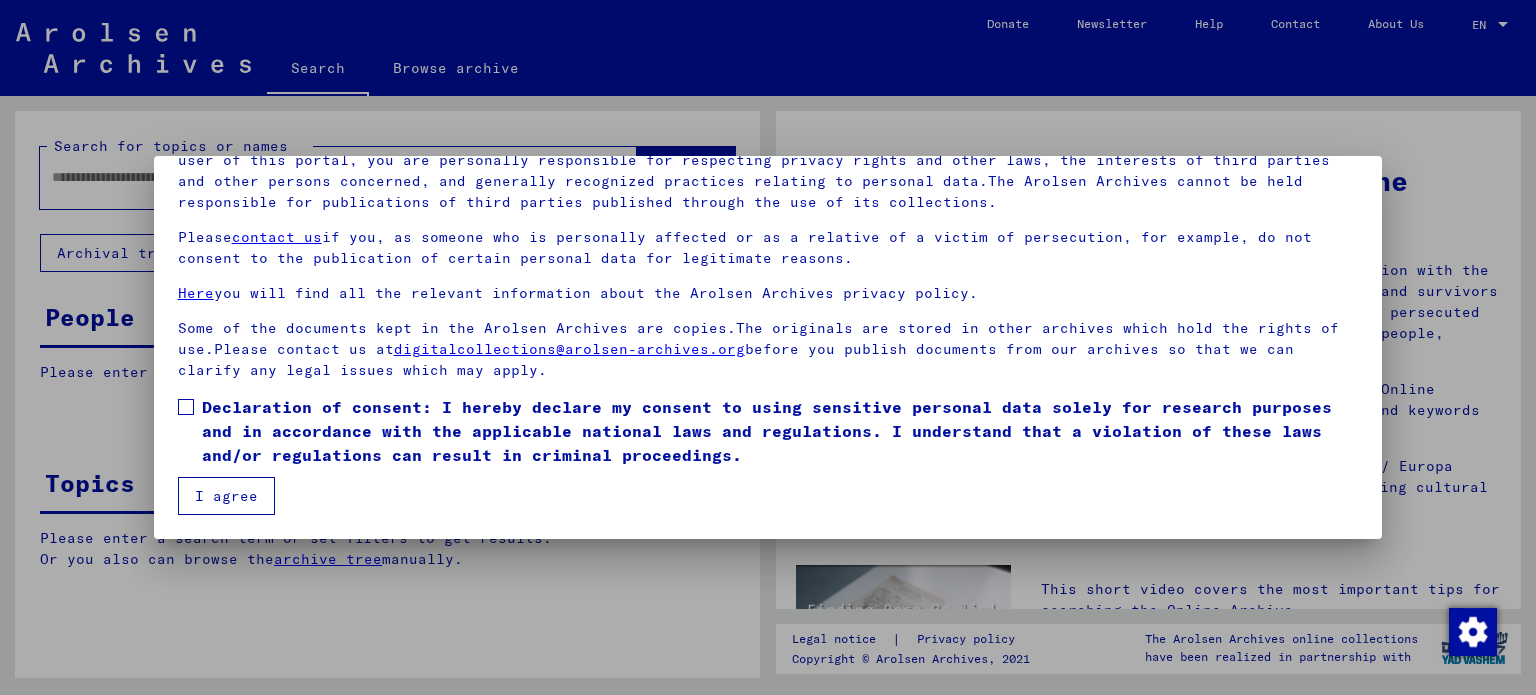 click at bounding box center [186, 407] 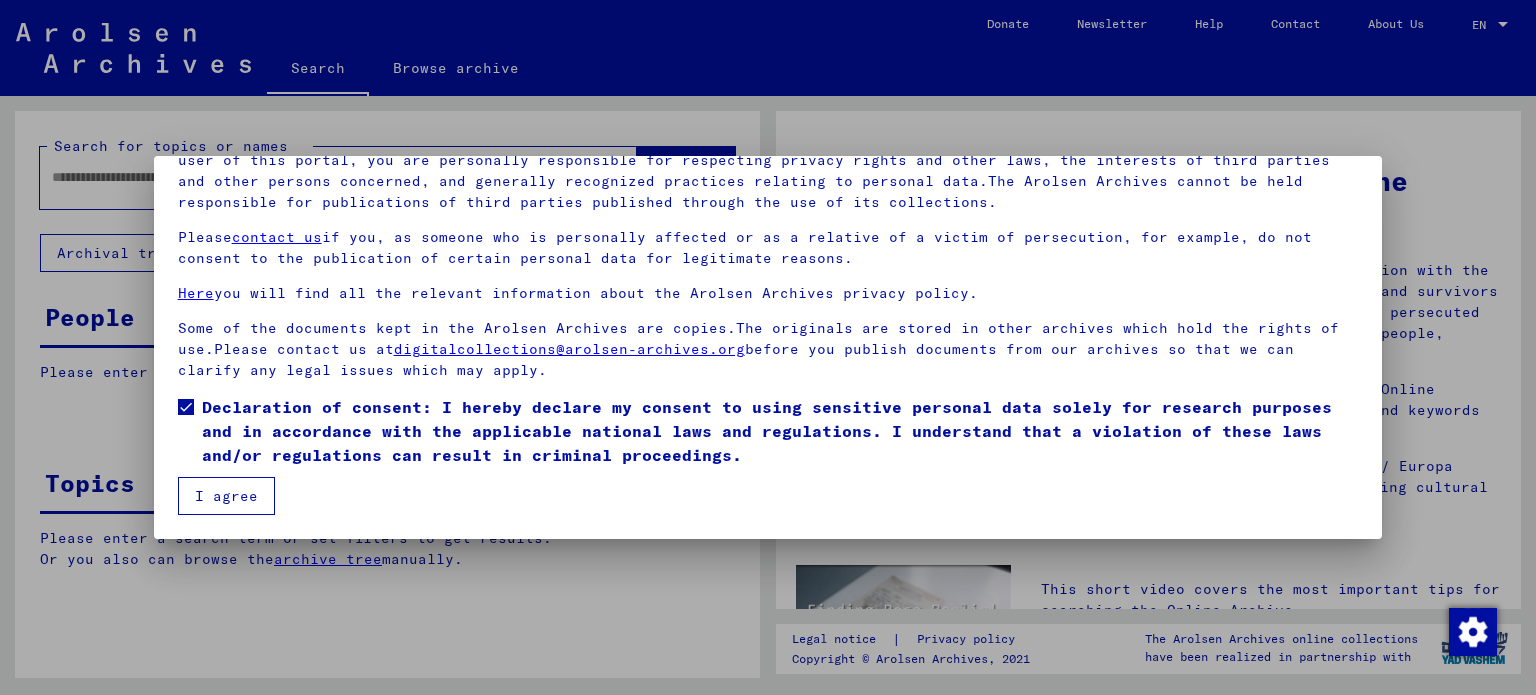 click on "I agree" at bounding box center [226, 496] 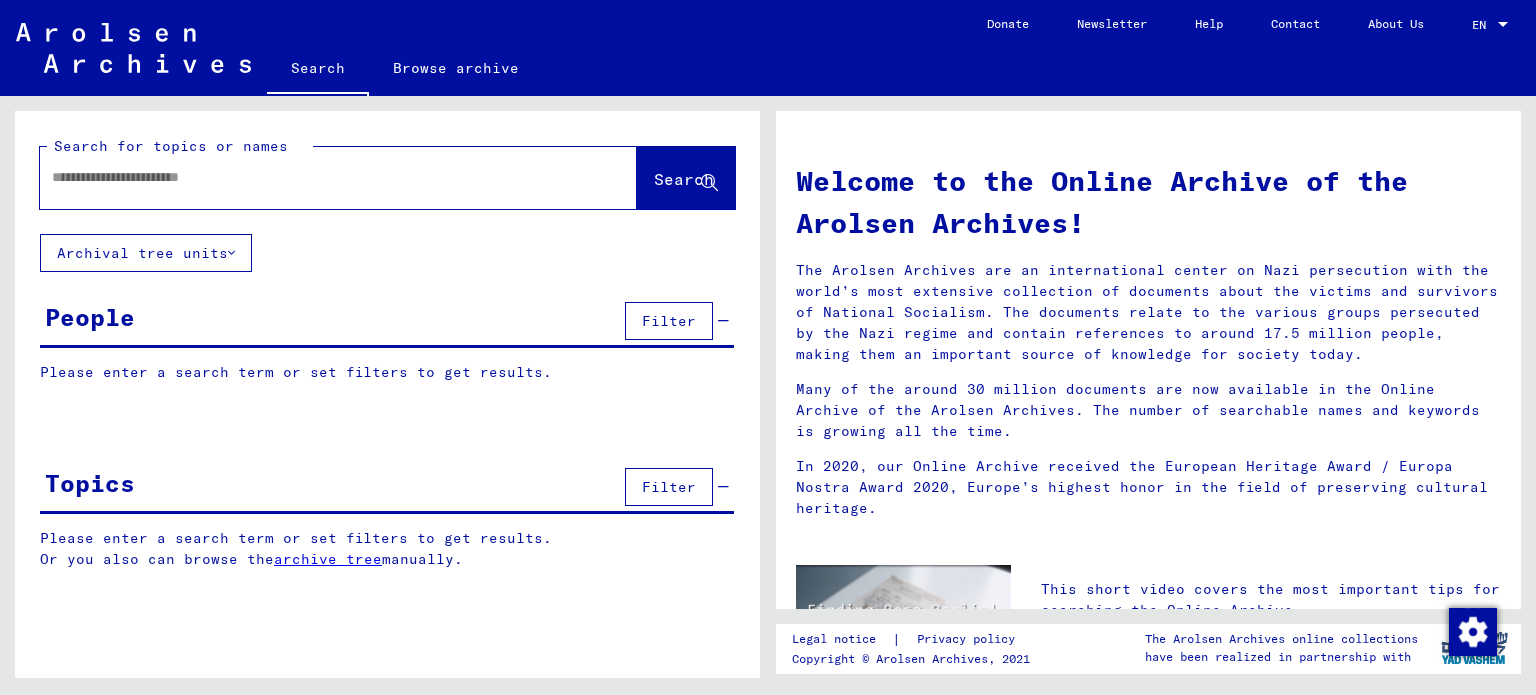click at bounding box center [314, 177] 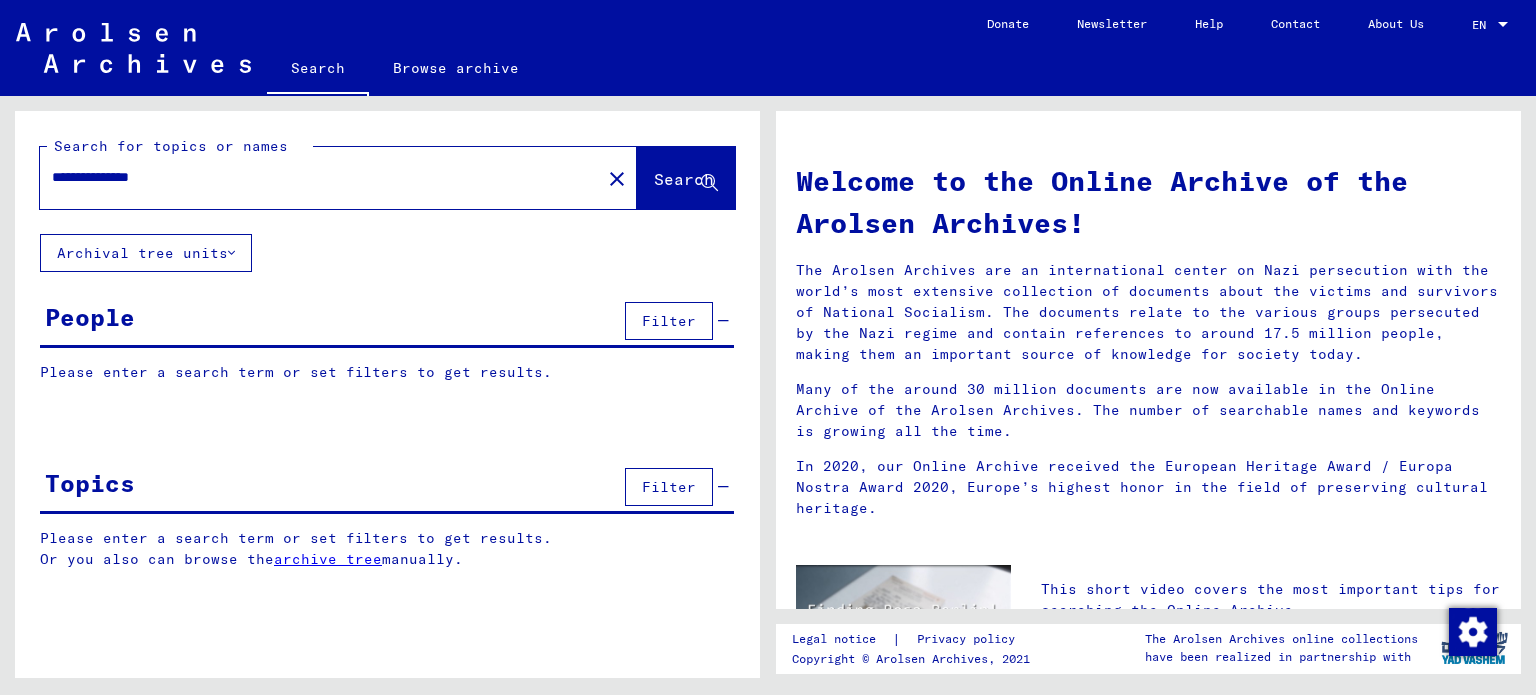 click on "**********" at bounding box center [314, 177] 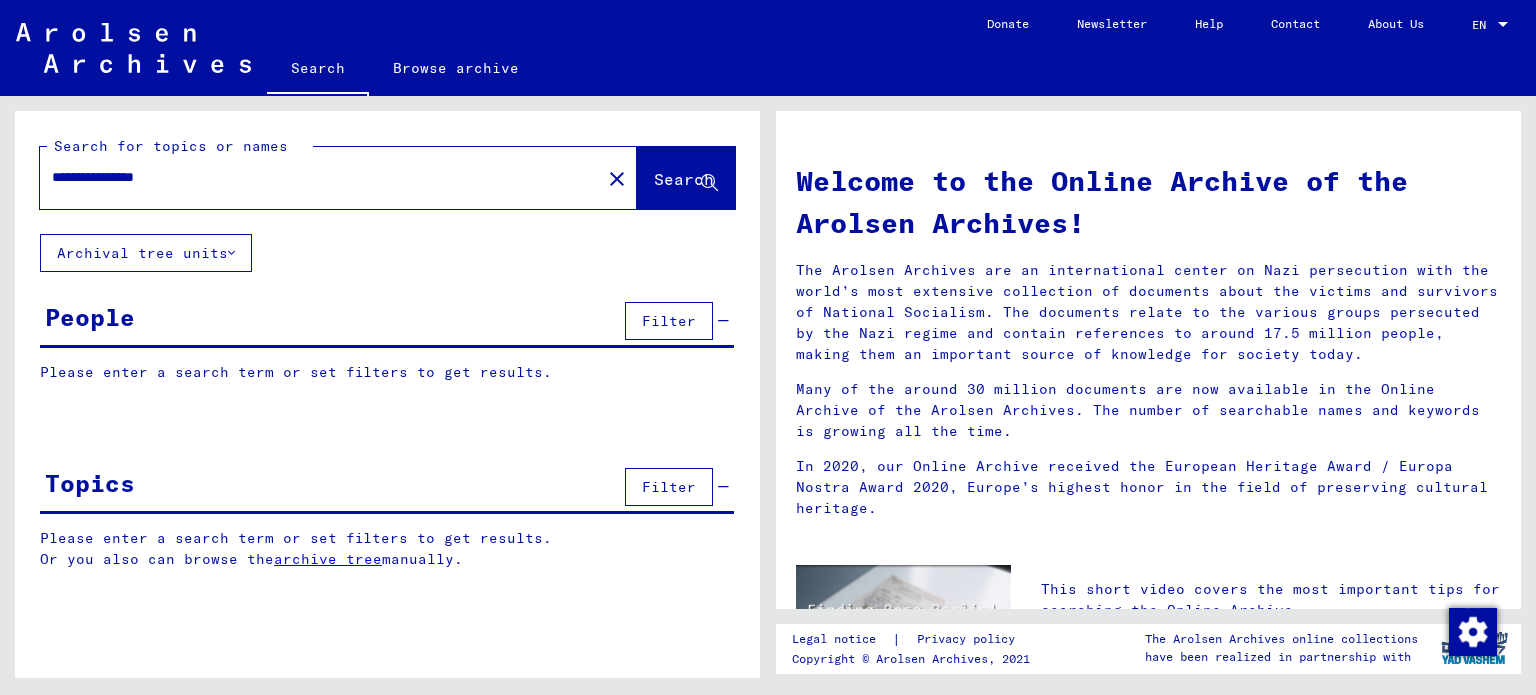 click on "Search" at bounding box center [684, 179] 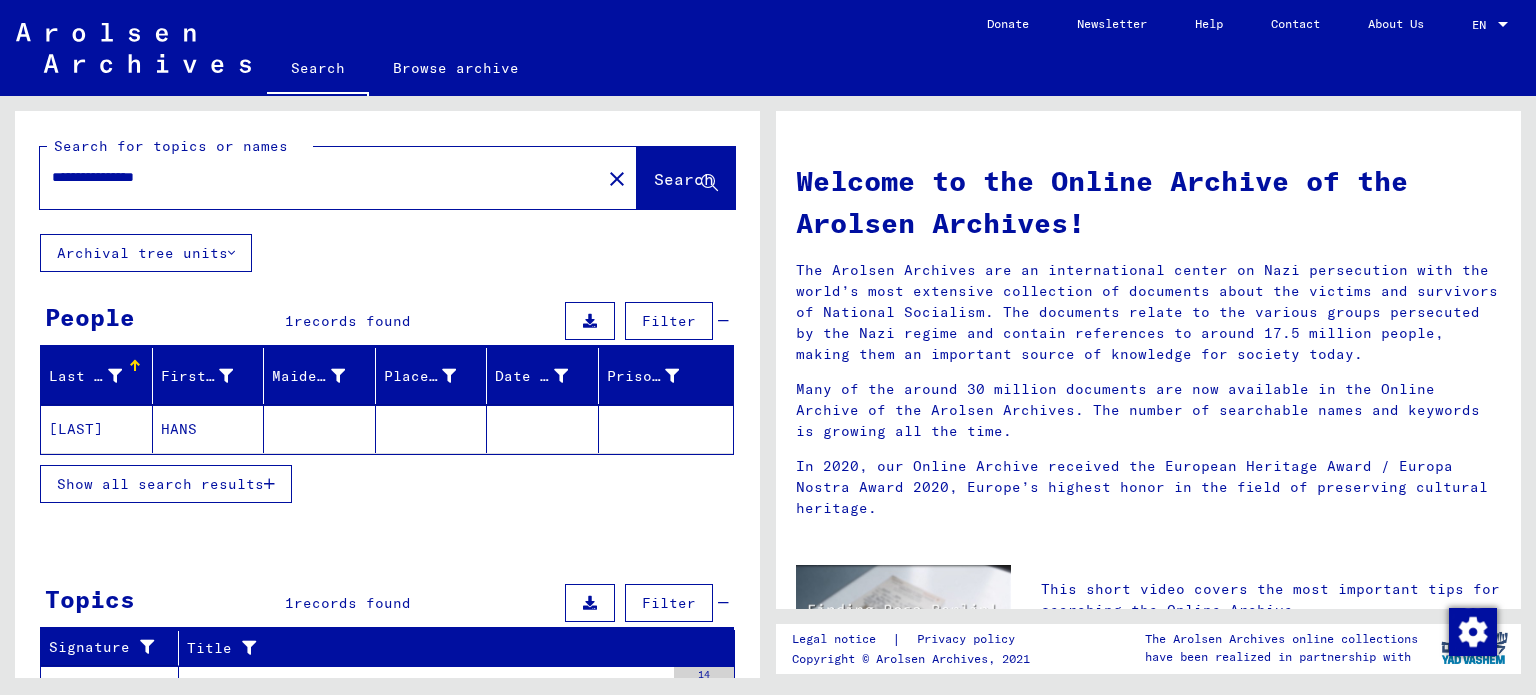 click on "[LAST]" at bounding box center [97, 429] 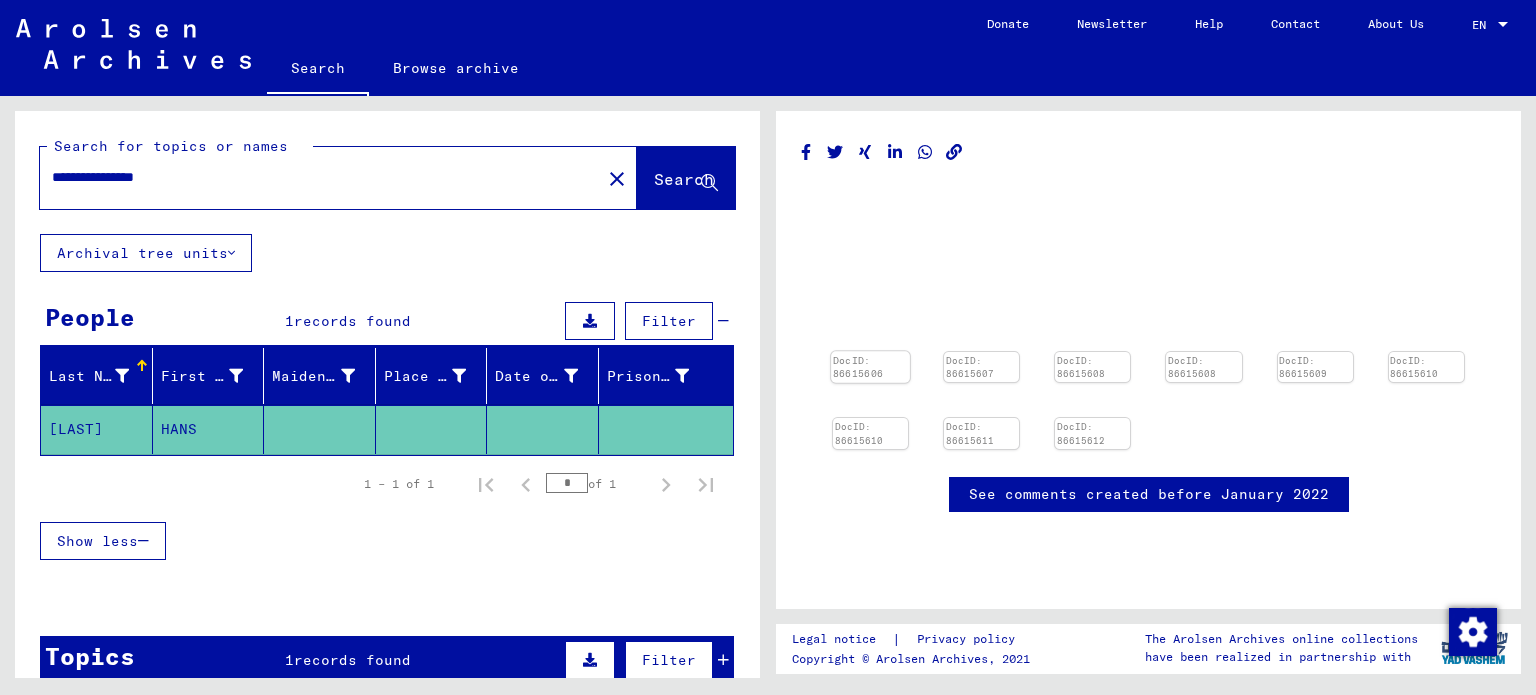 scroll, scrollTop: 0, scrollLeft: 0, axis: both 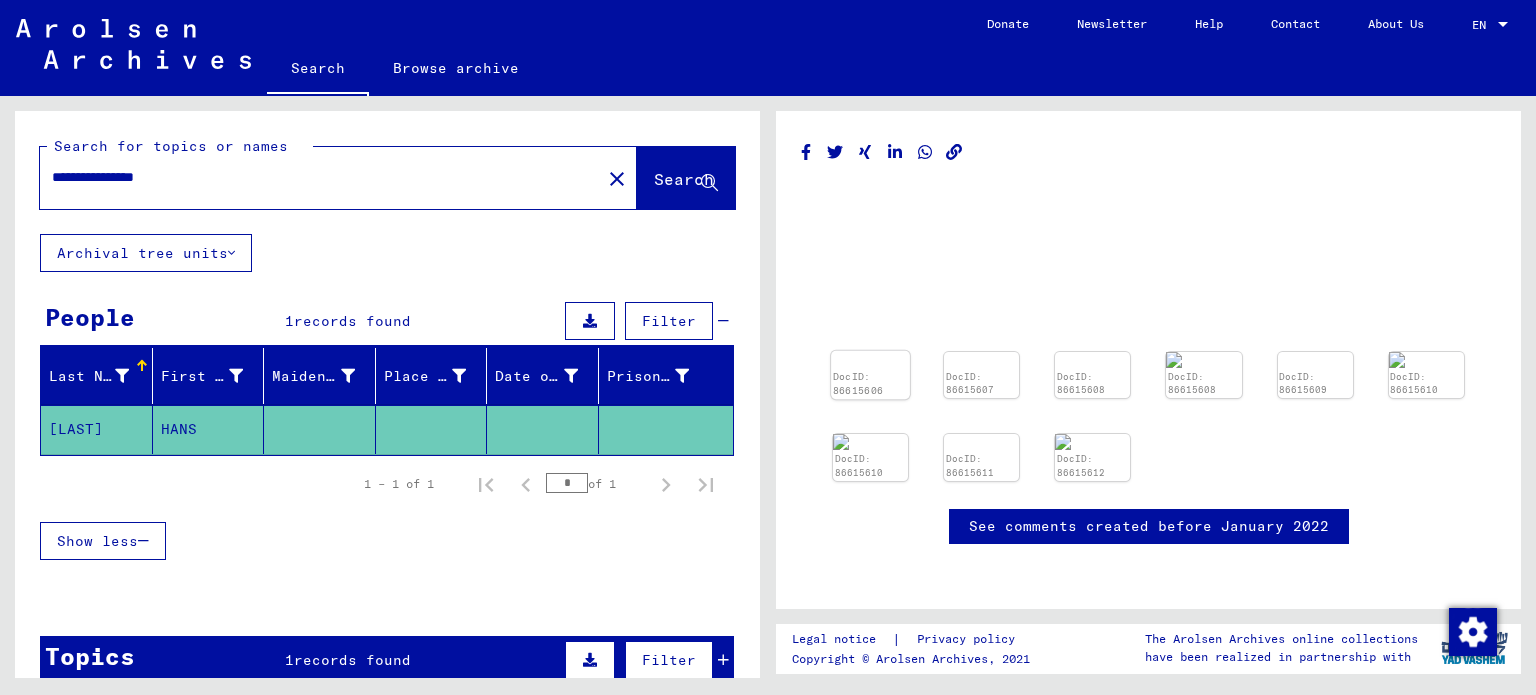 click at bounding box center (870, 351) 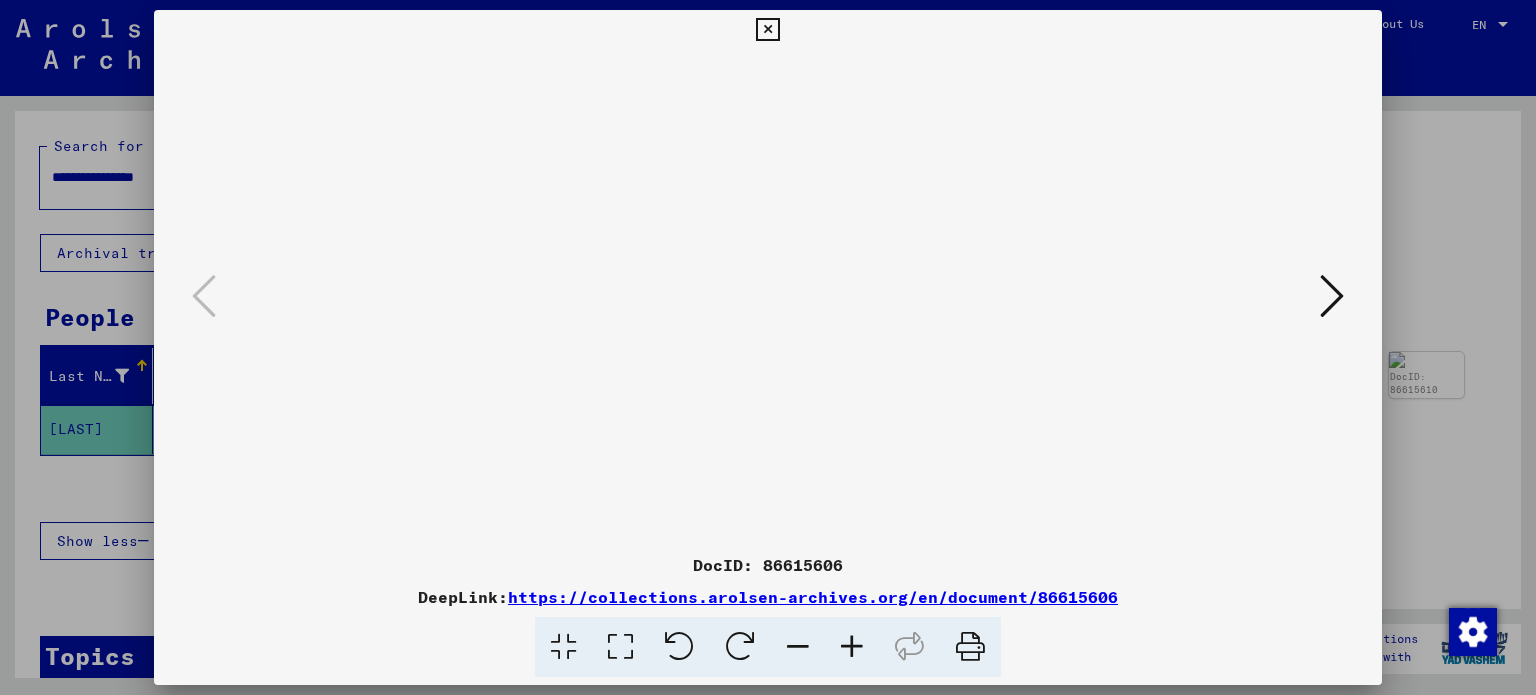click at bounding box center [767, 30] 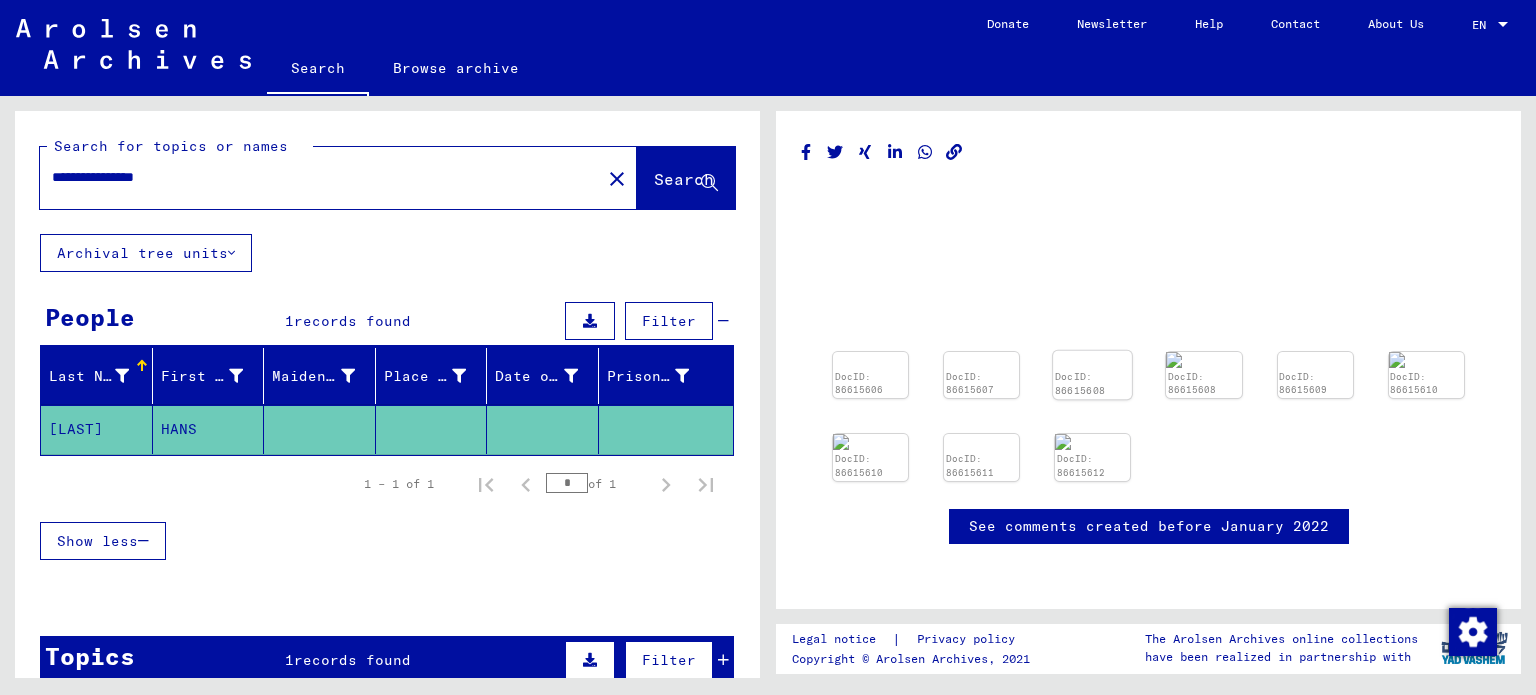 click at bounding box center [870, 352] 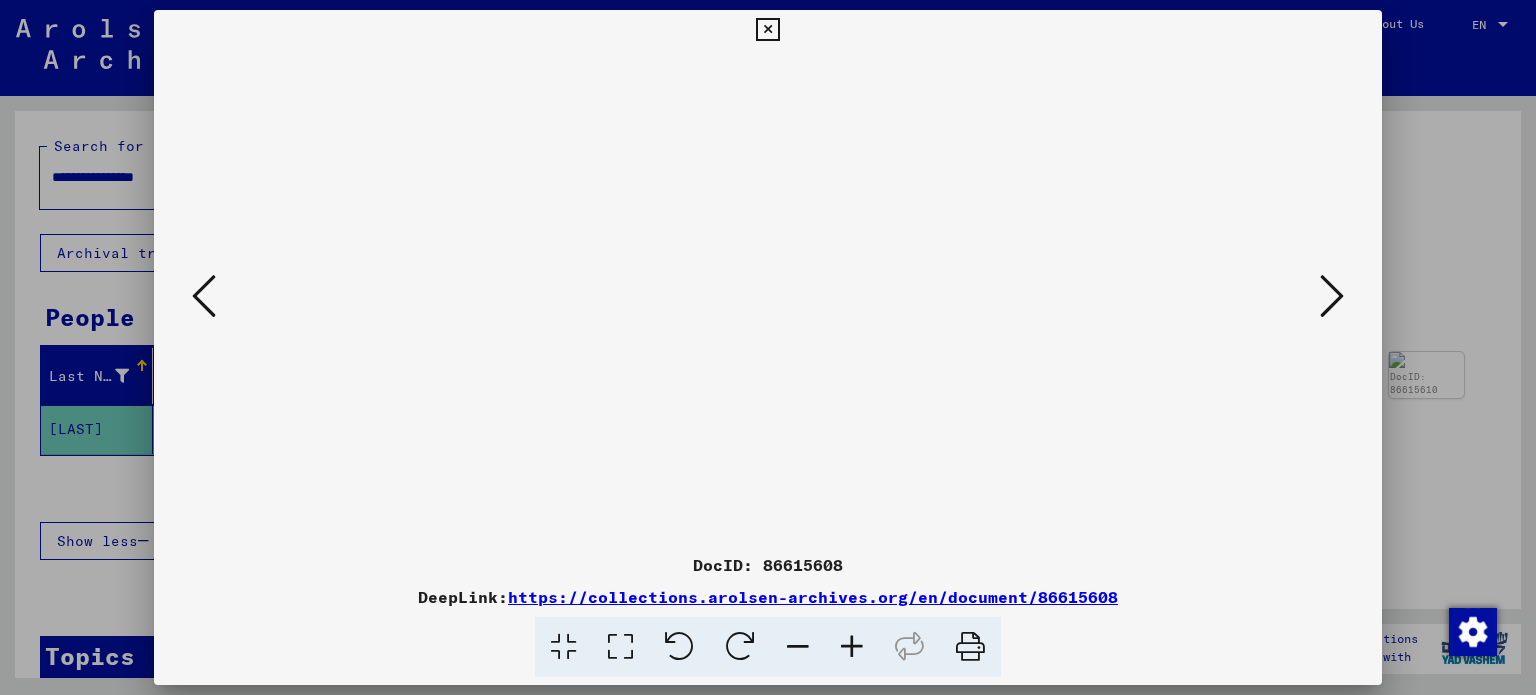 click at bounding box center [1332, 296] 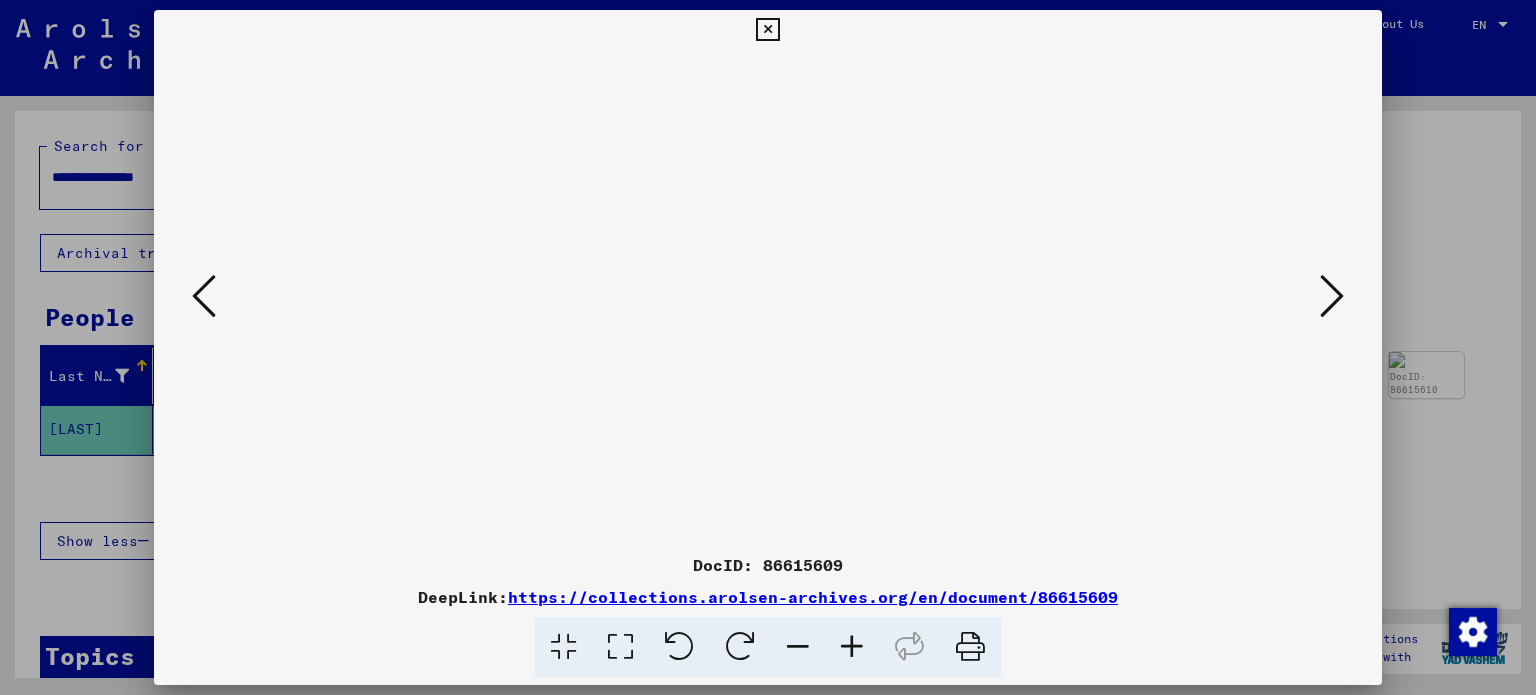 click at bounding box center [1332, 296] 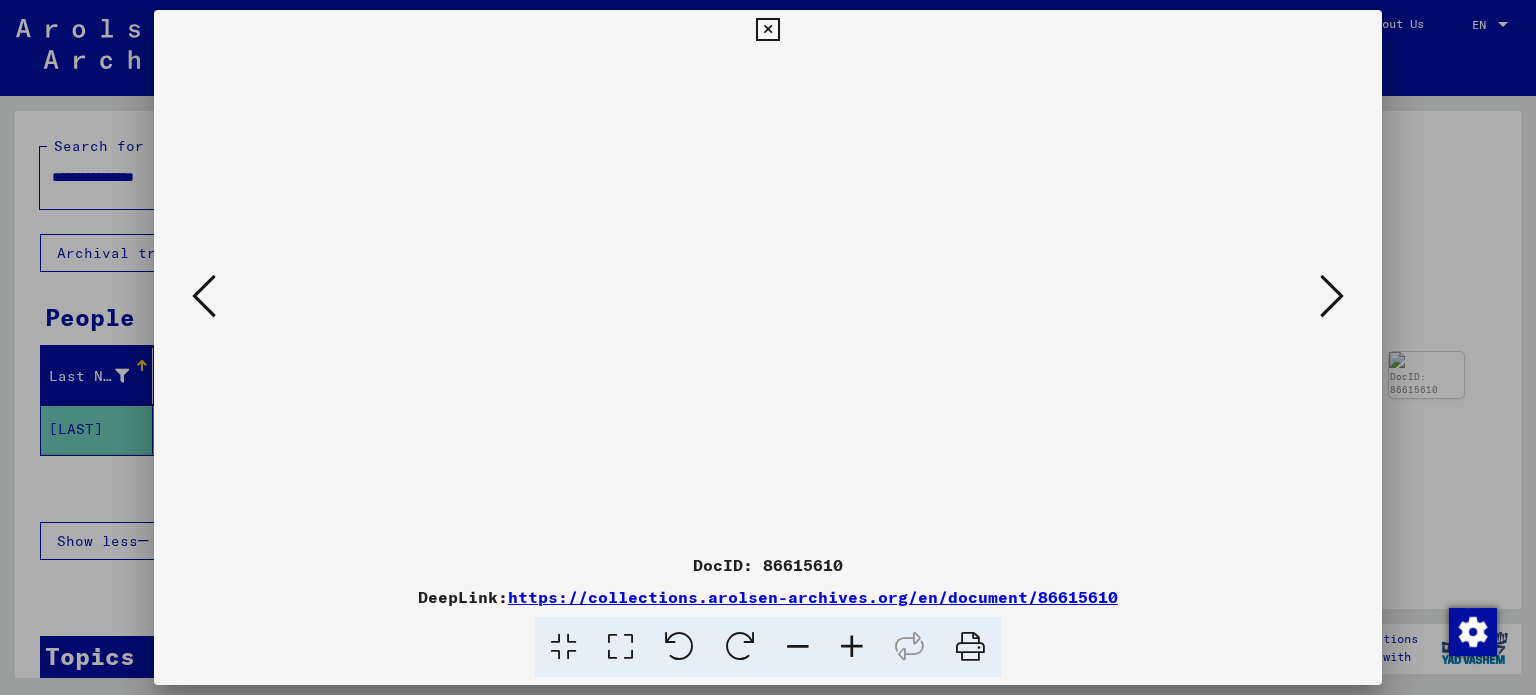 click at bounding box center (1332, 296) 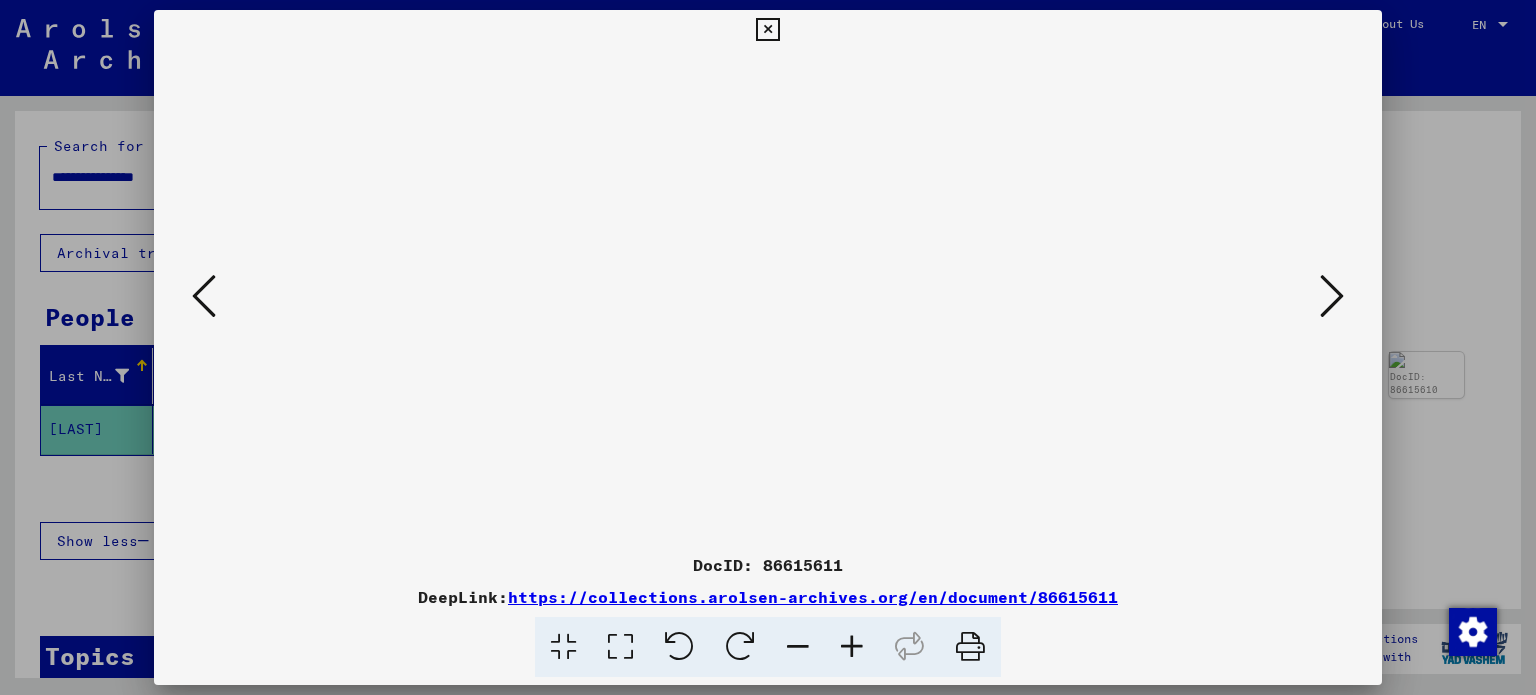 click at bounding box center [1332, 296] 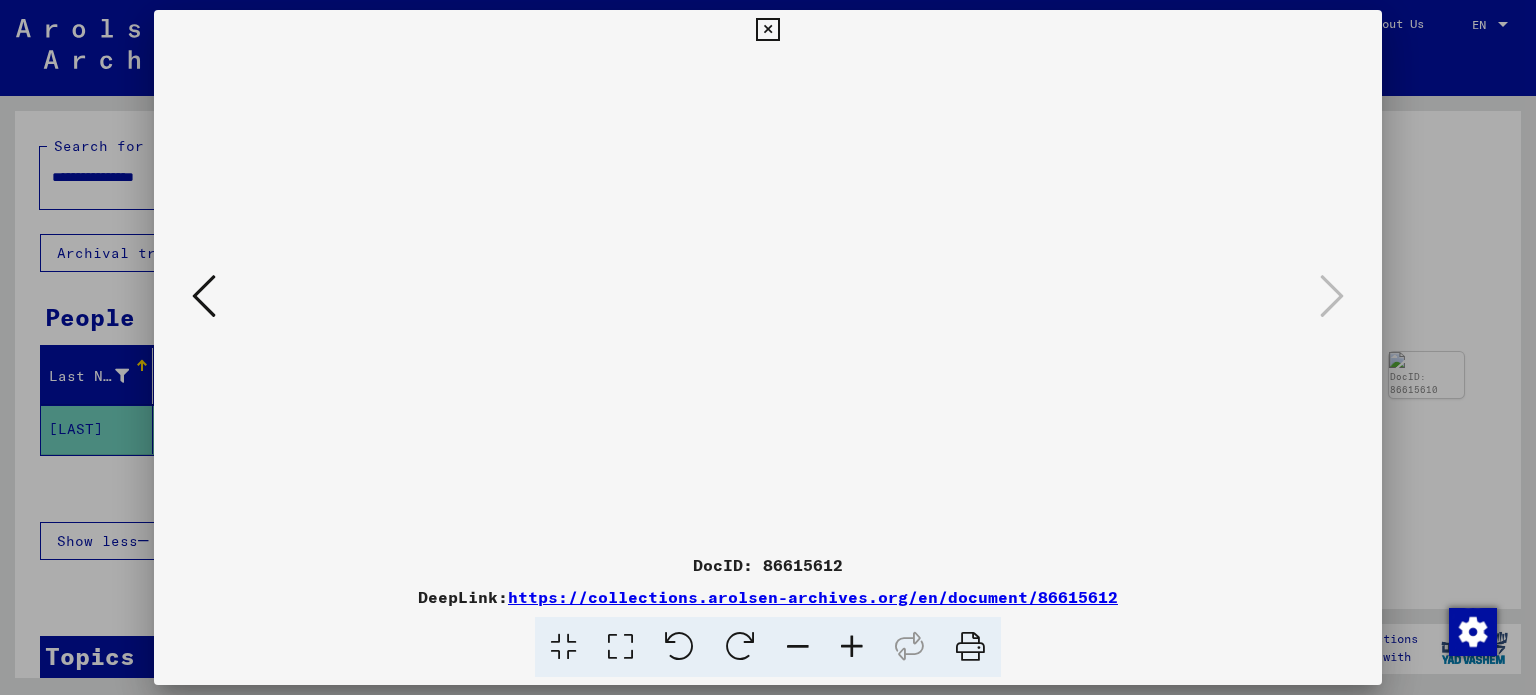 click at bounding box center [767, 30] 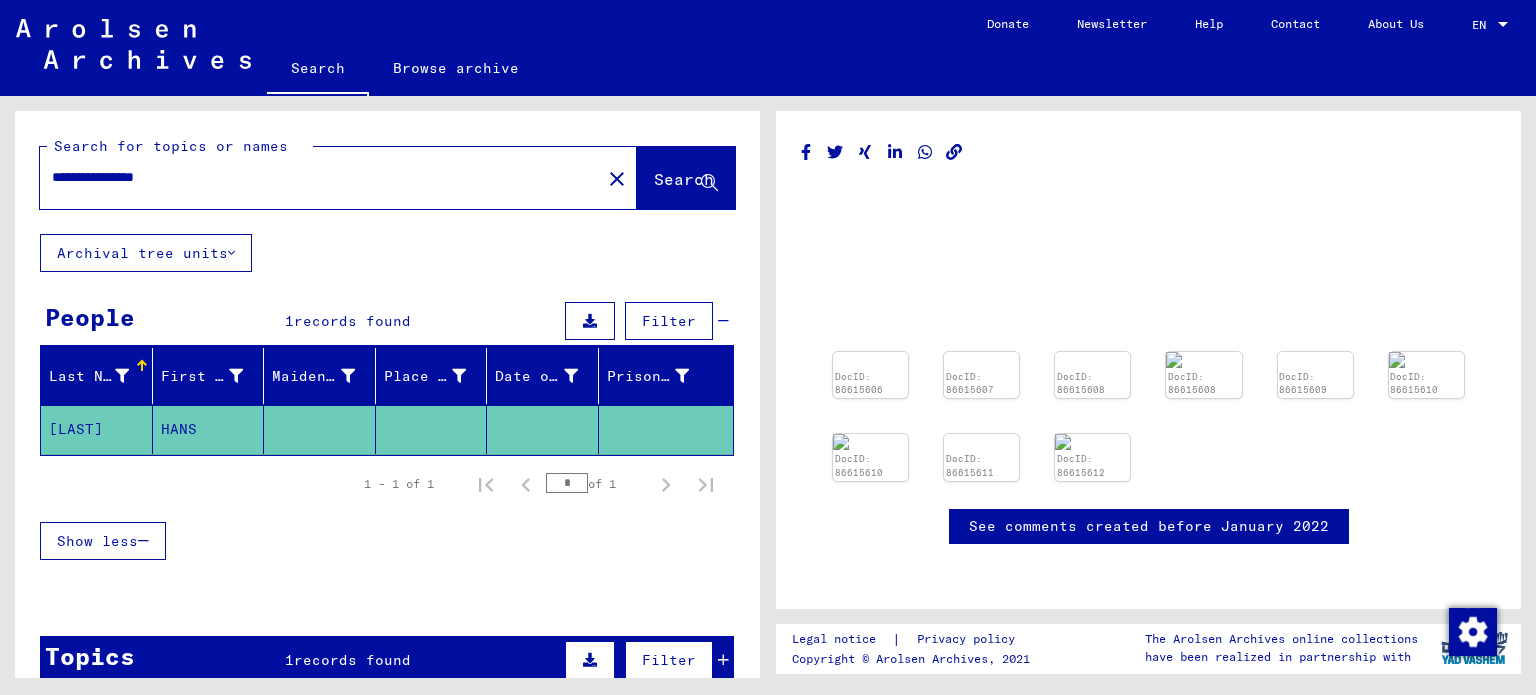 click on "**********" at bounding box center (320, 177) 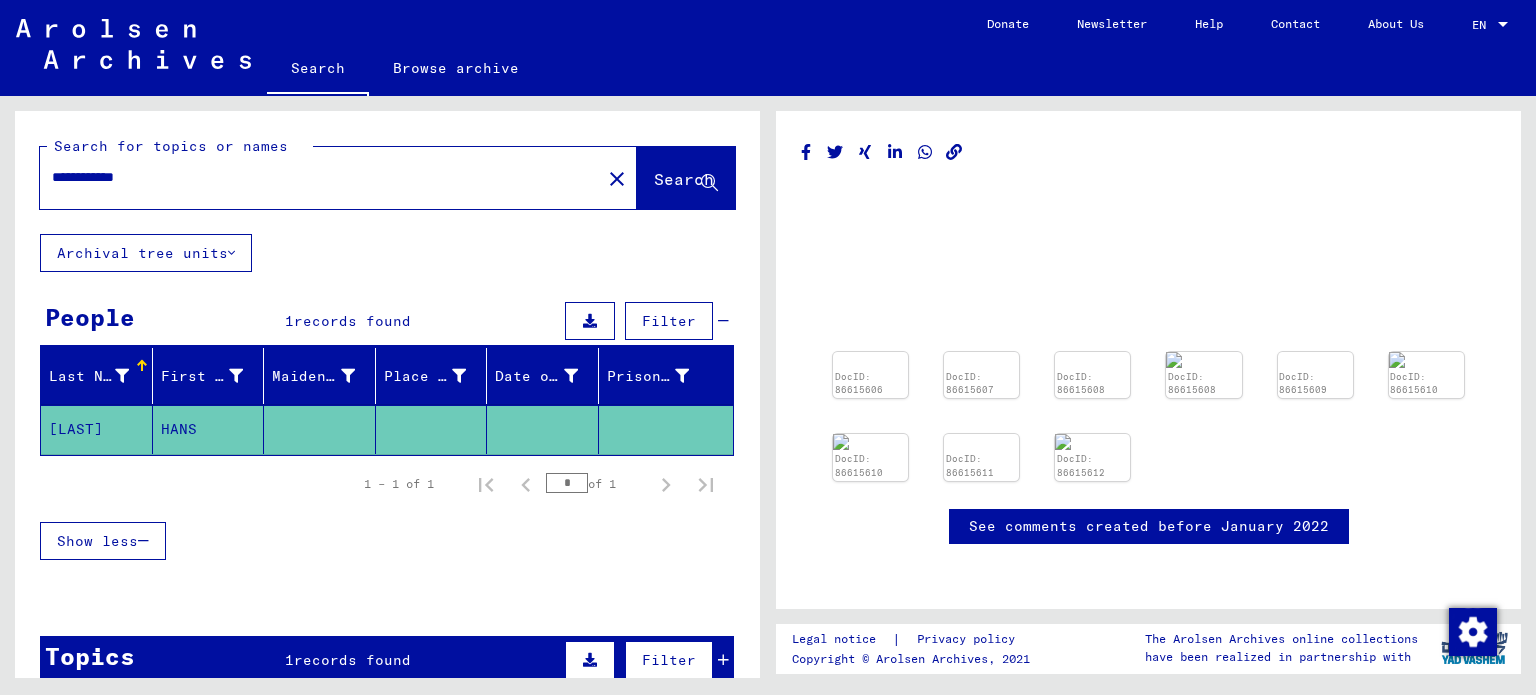 type on "**********" 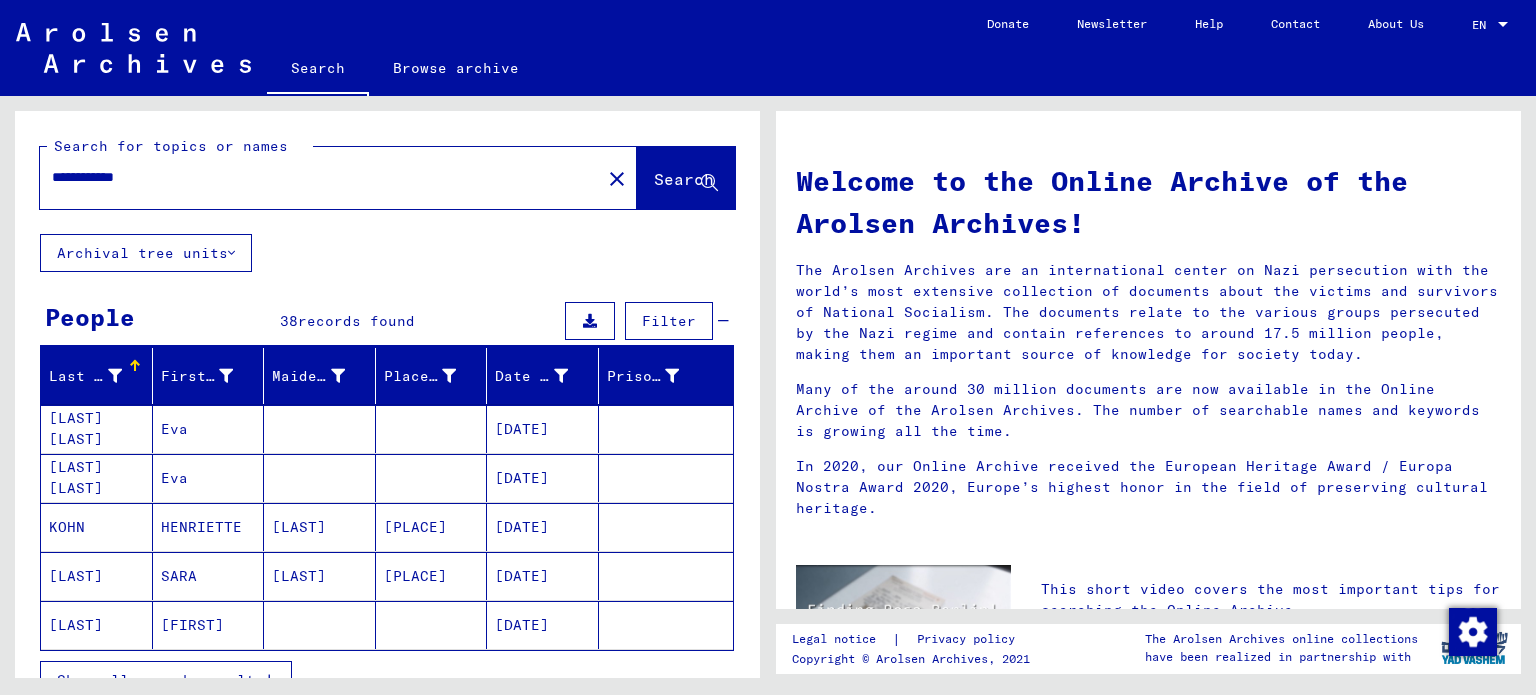 scroll, scrollTop: 100, scrollLeft: 0, axis: vertical 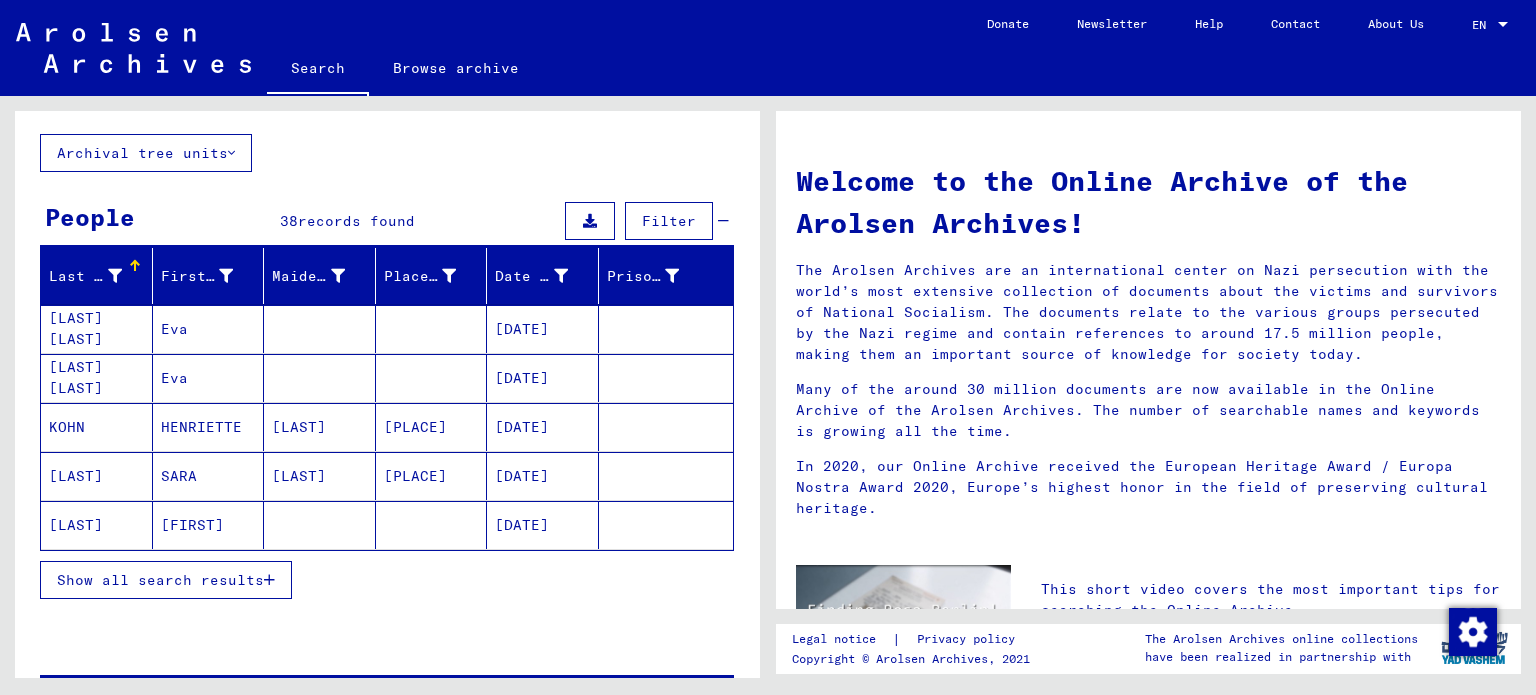 click on "records found" at bounding box center [356, 221] 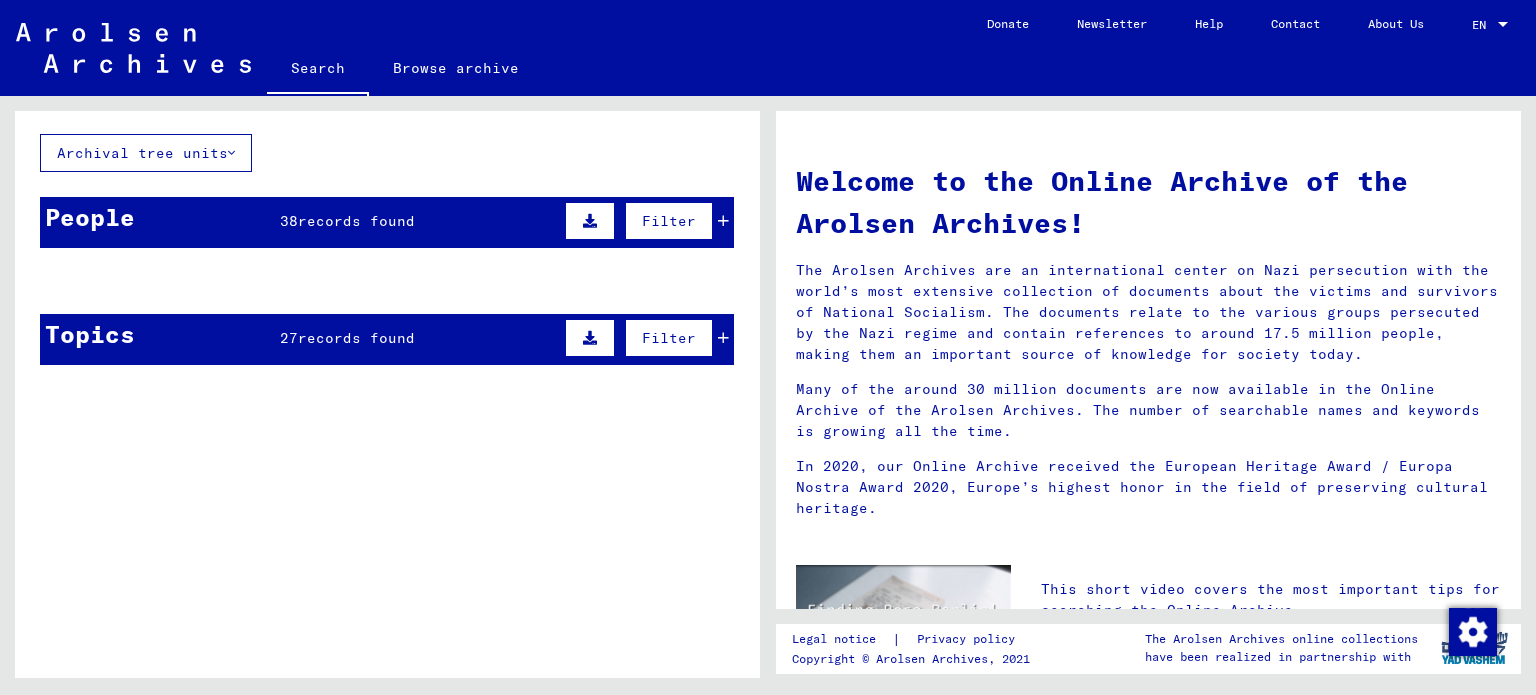 click on "records found" at bounding box center (356, 221) 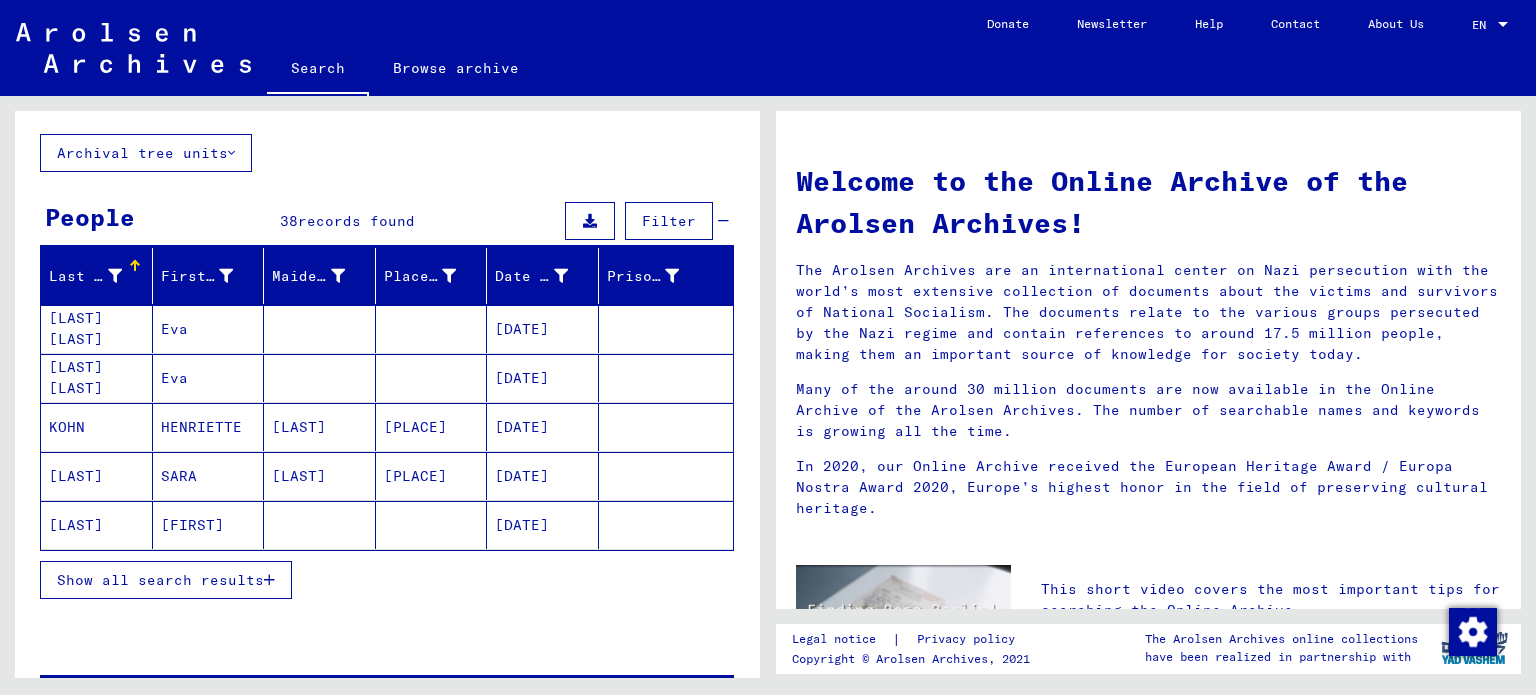 click on "Show all search results" at bounding box center (160, 580) 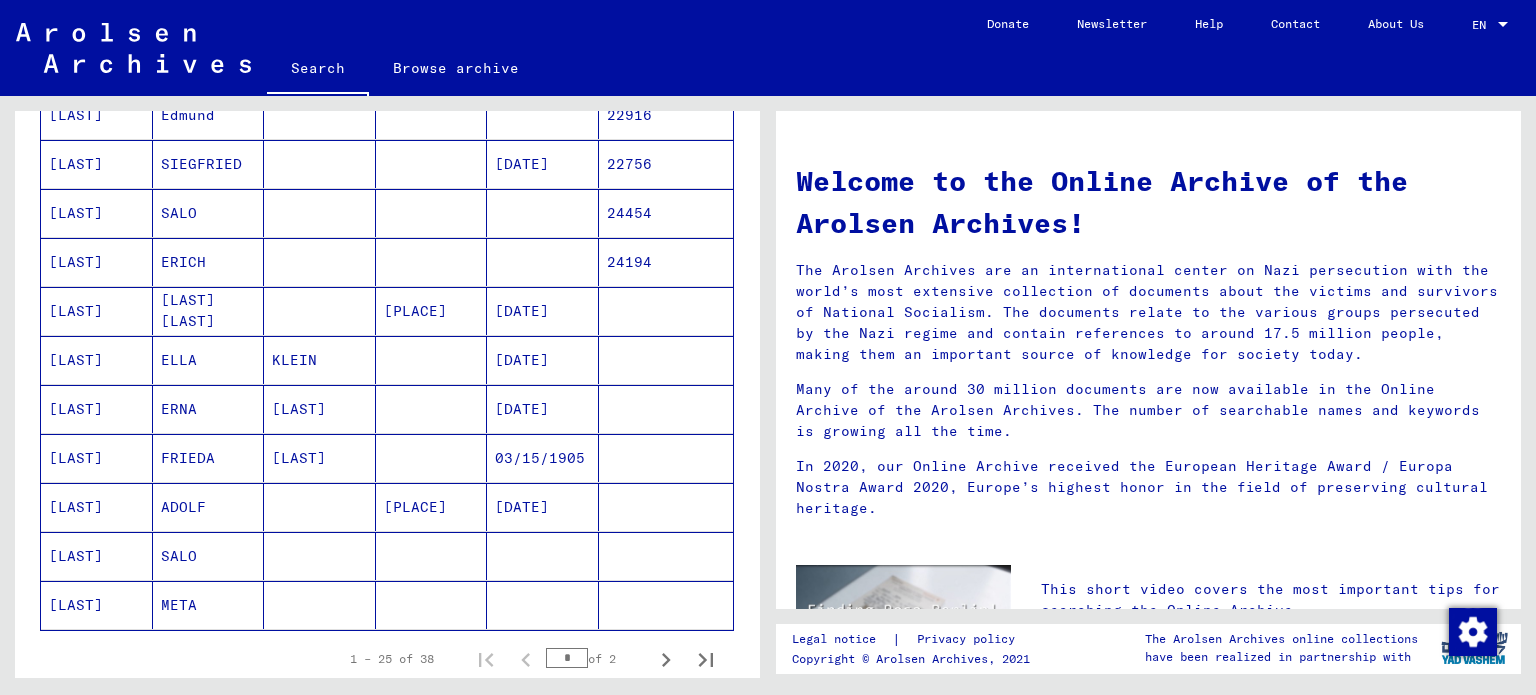 scroll, scrollTop: 1100, scrollLeft: 0, axis: vertical 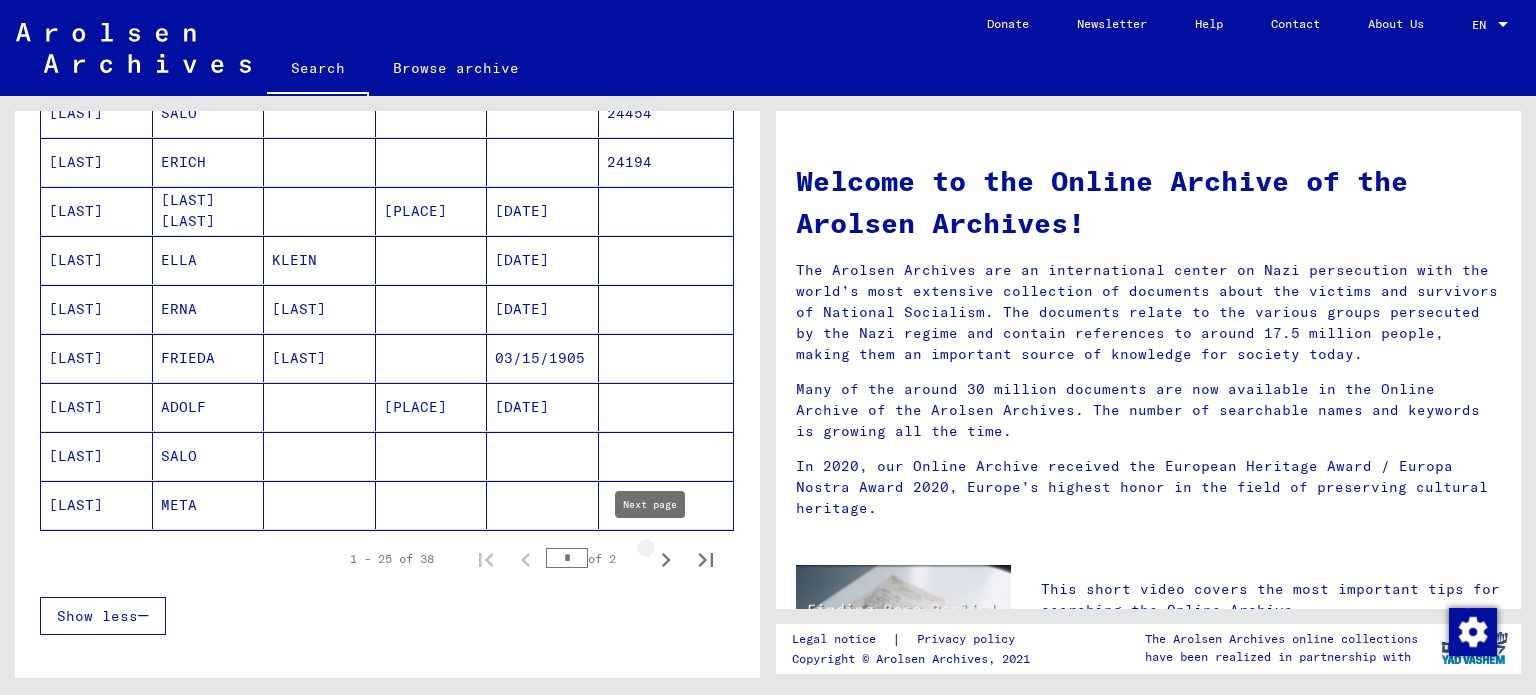 click at bounding box center [666, 560] 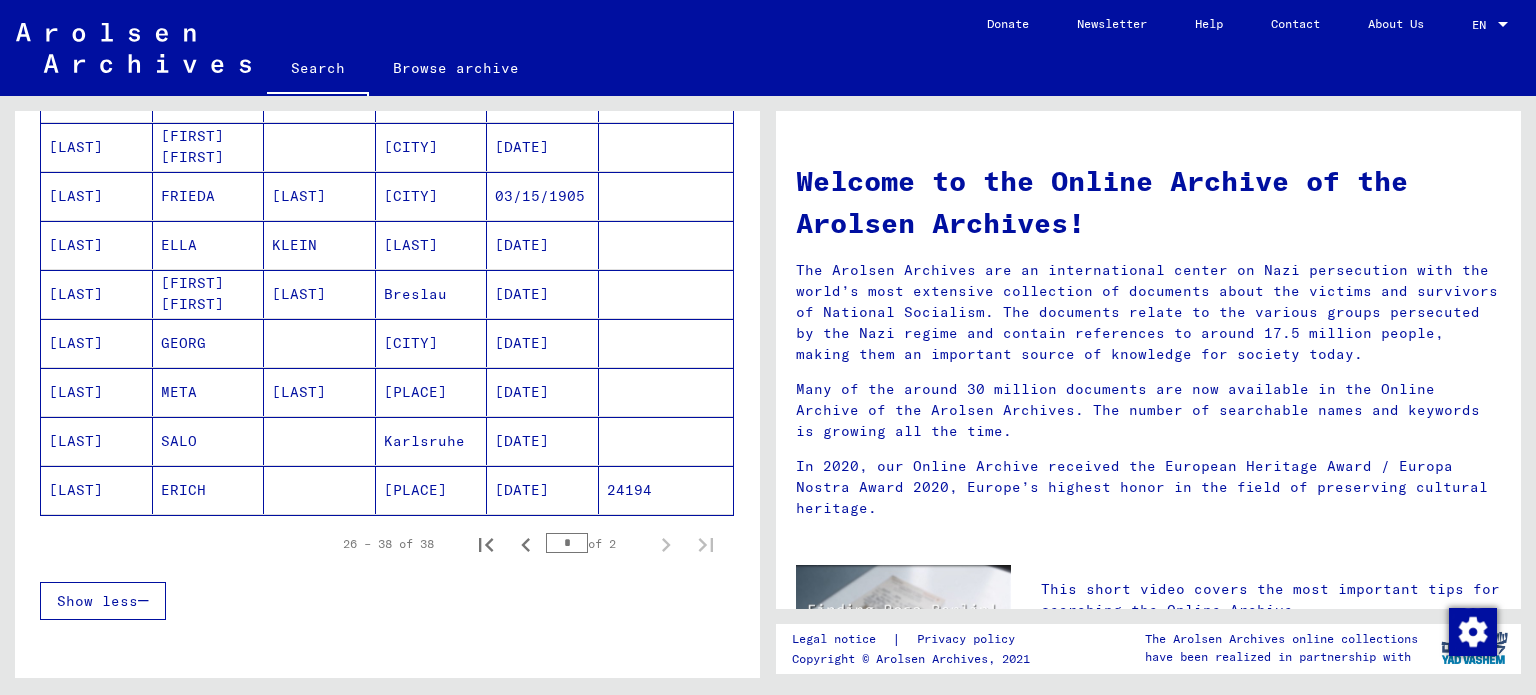 scroll, scrollTop: 327, scrollLeft: 0, axis: vertical 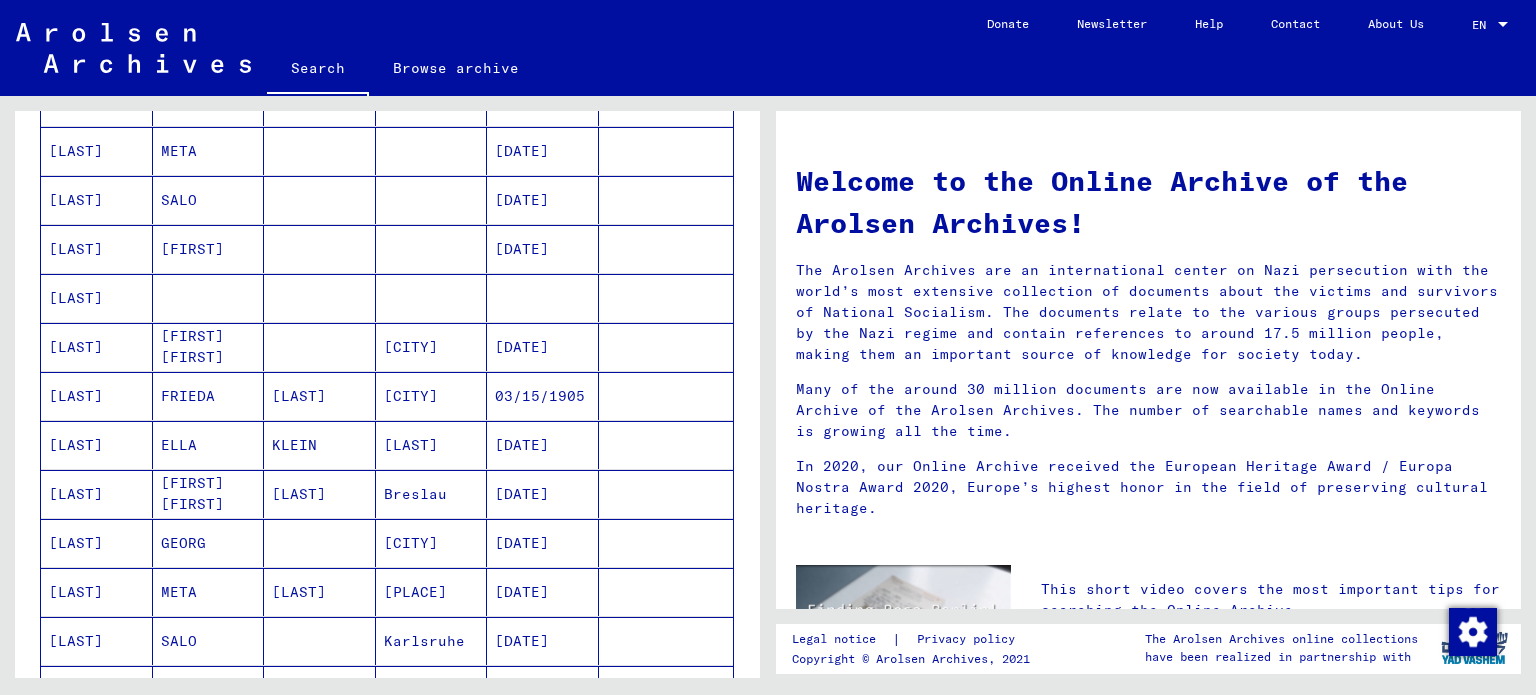 click on "[LAST]" at bounding box center (97, 102) 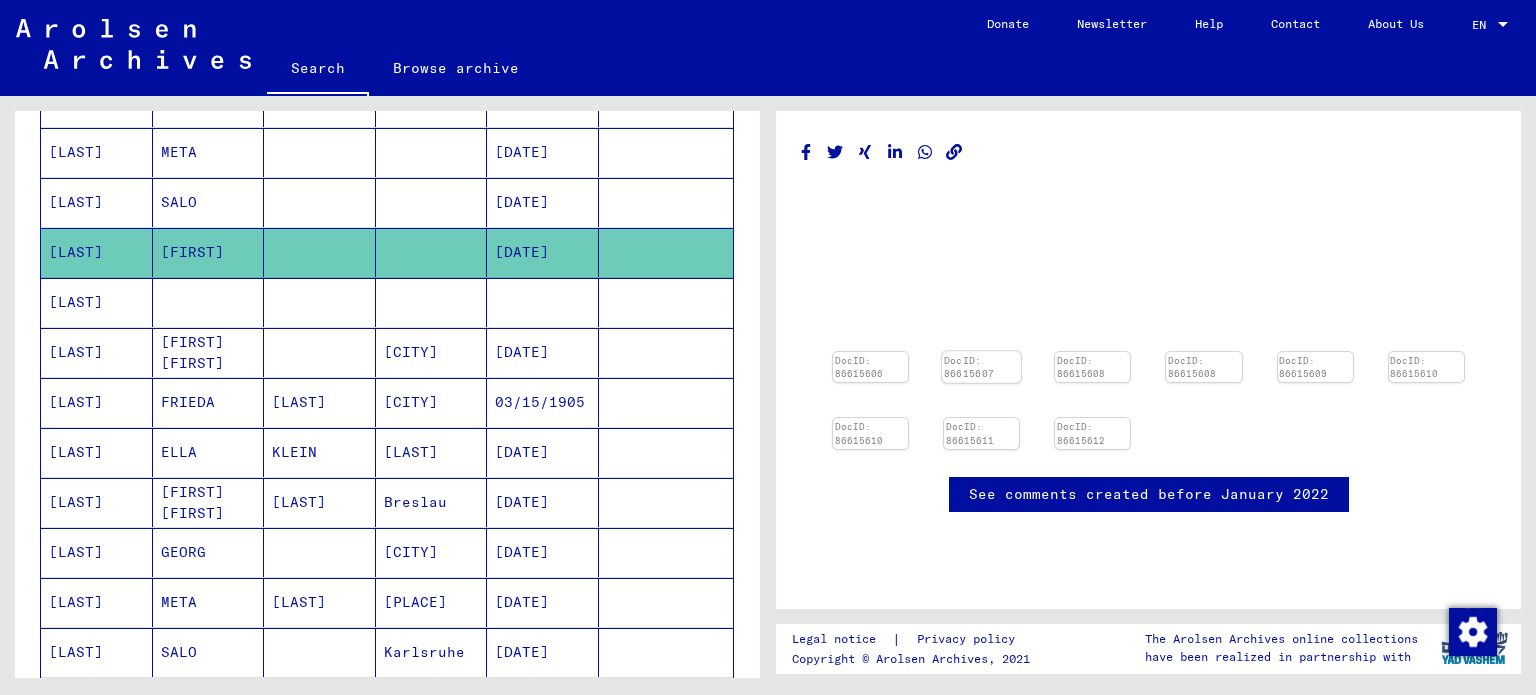 scroll, scrollTop: 0, scrollLeft: 0, axis: both 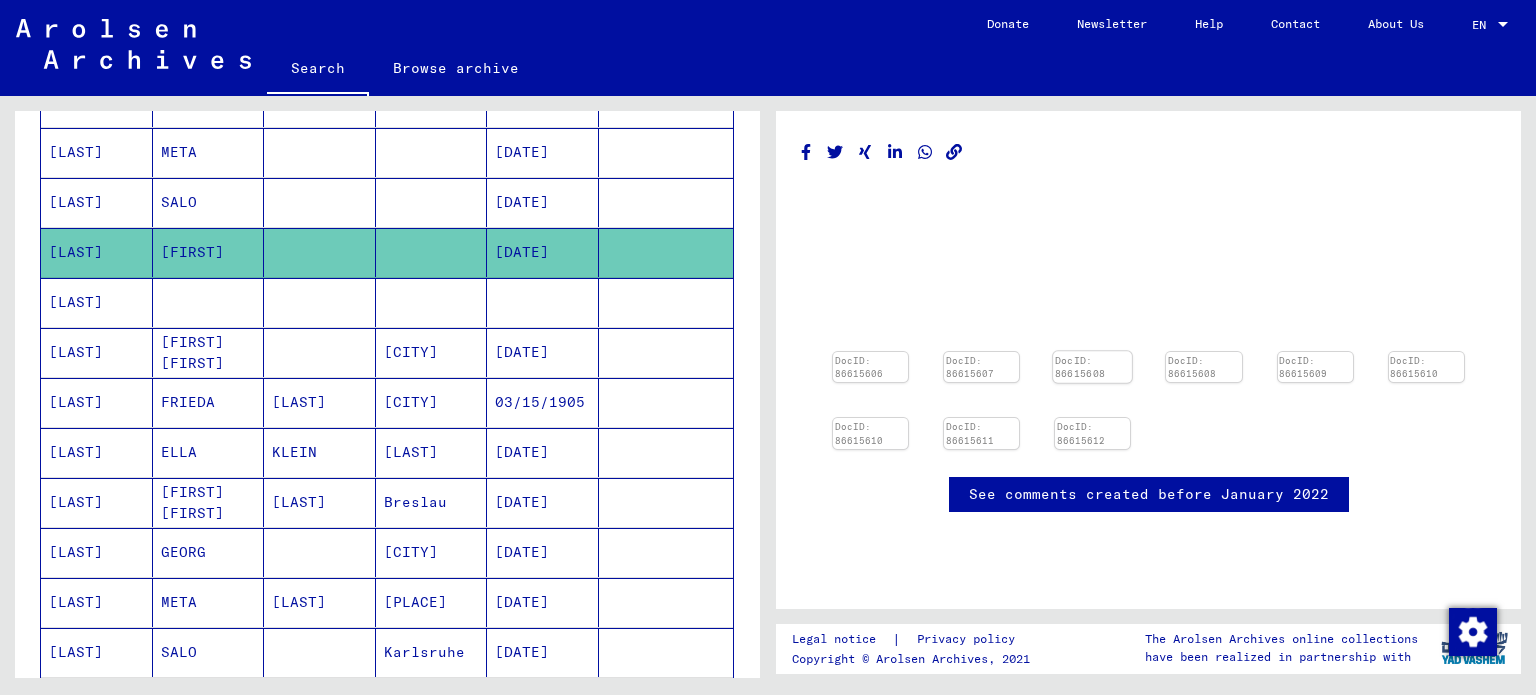 click at bounding box center [870, 352] 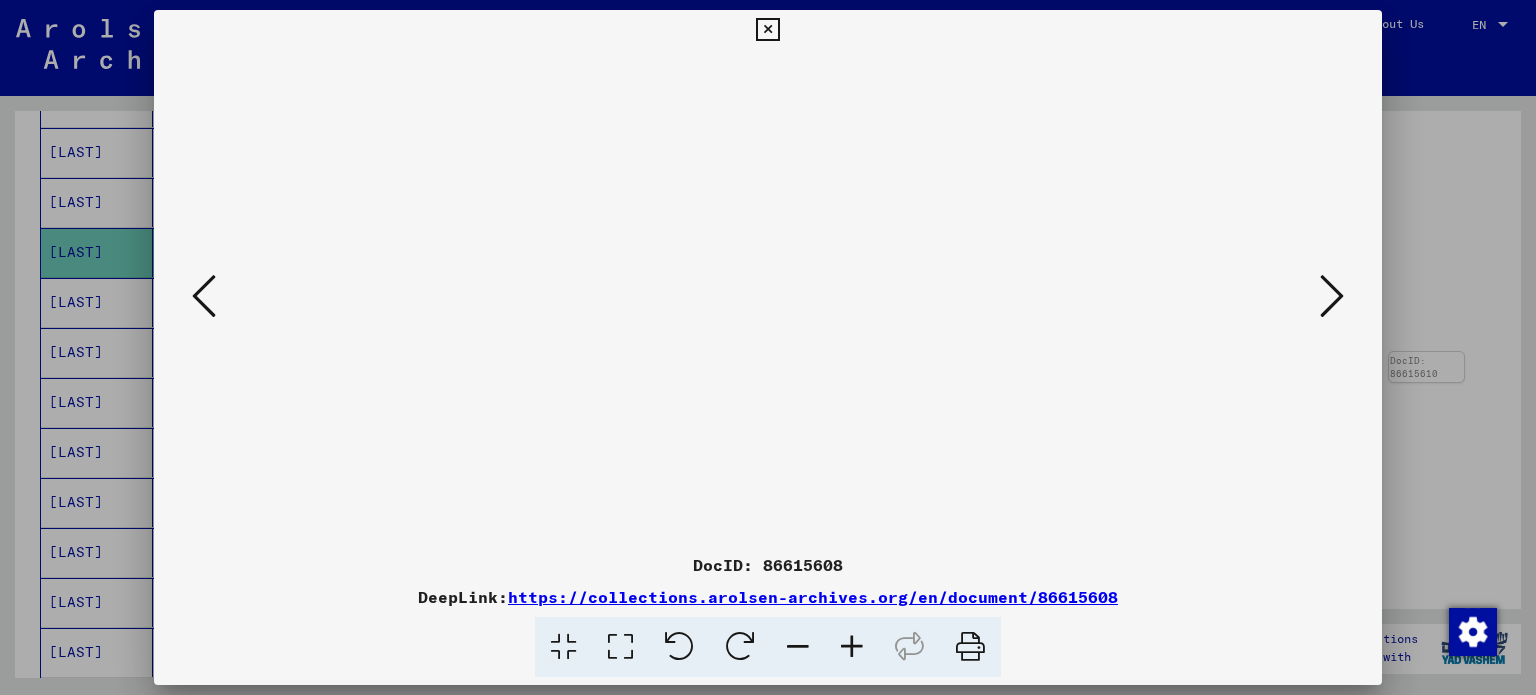 click at bounding box center [1332, 296] 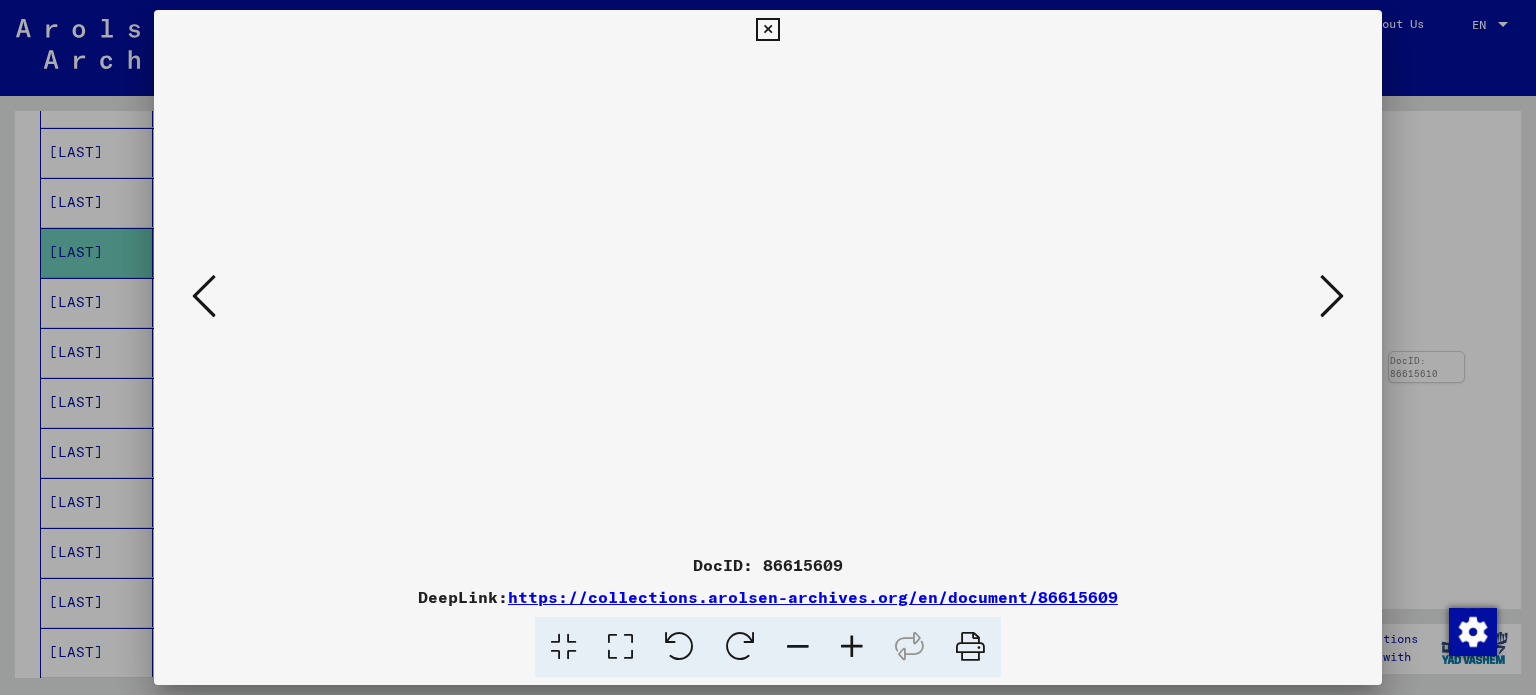 click at bounding box center [767, 30] 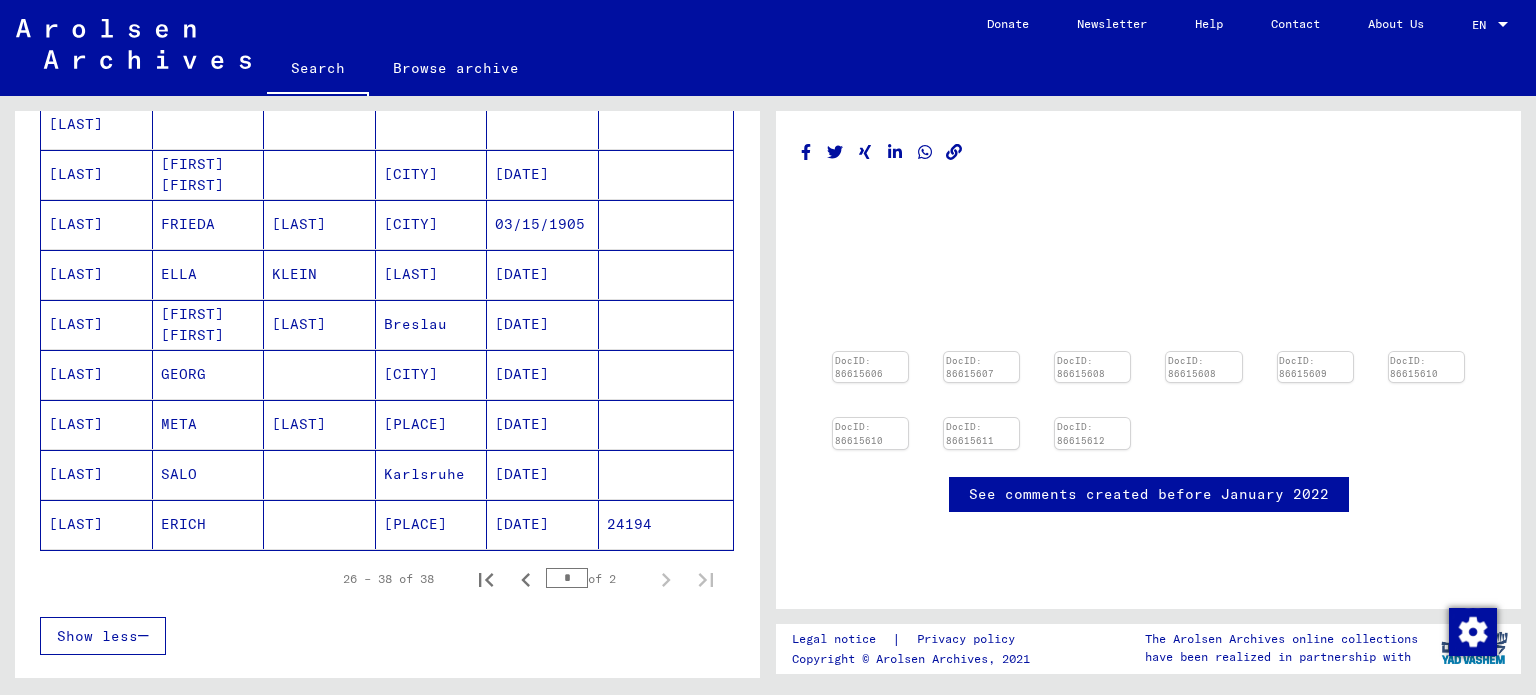 scroll, scrollTop: 527, scrollLeft: 0, axis: vertical 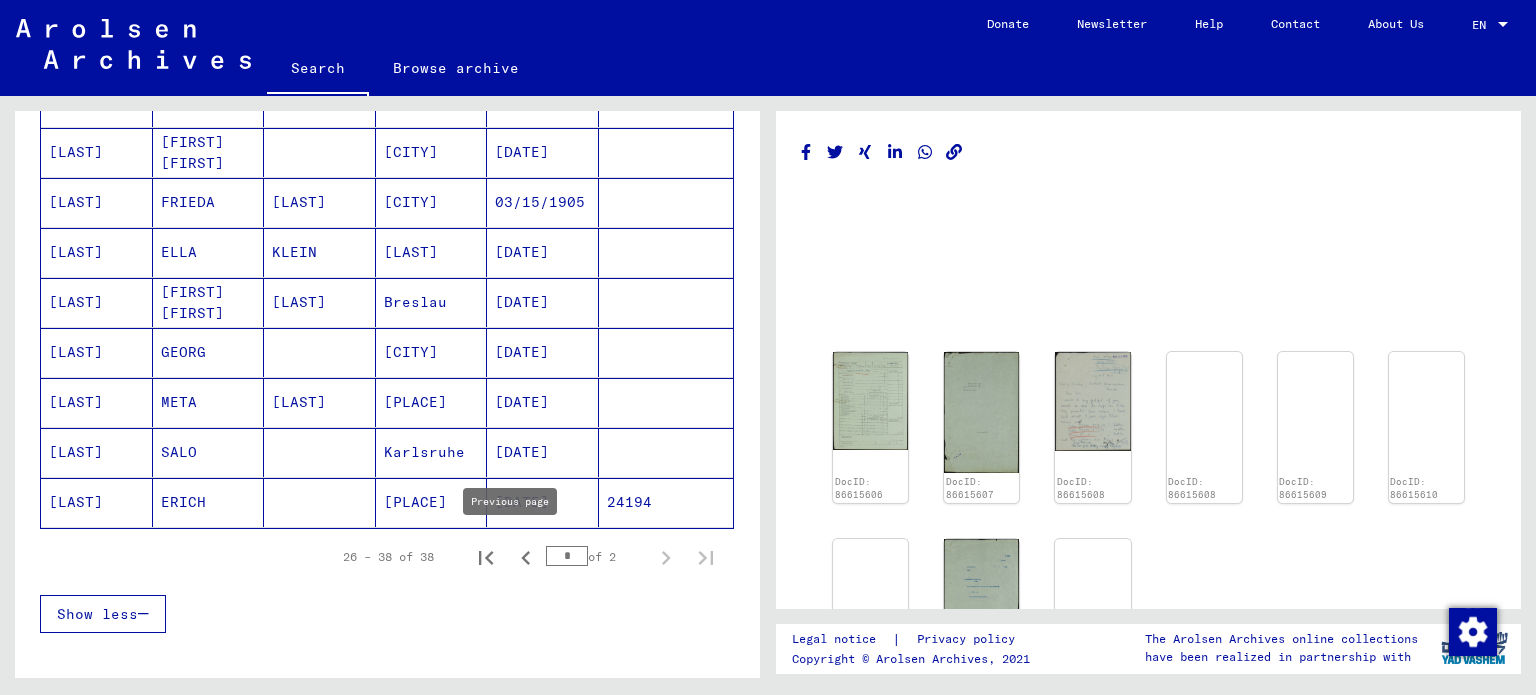 click at bounding box center [526, 558] 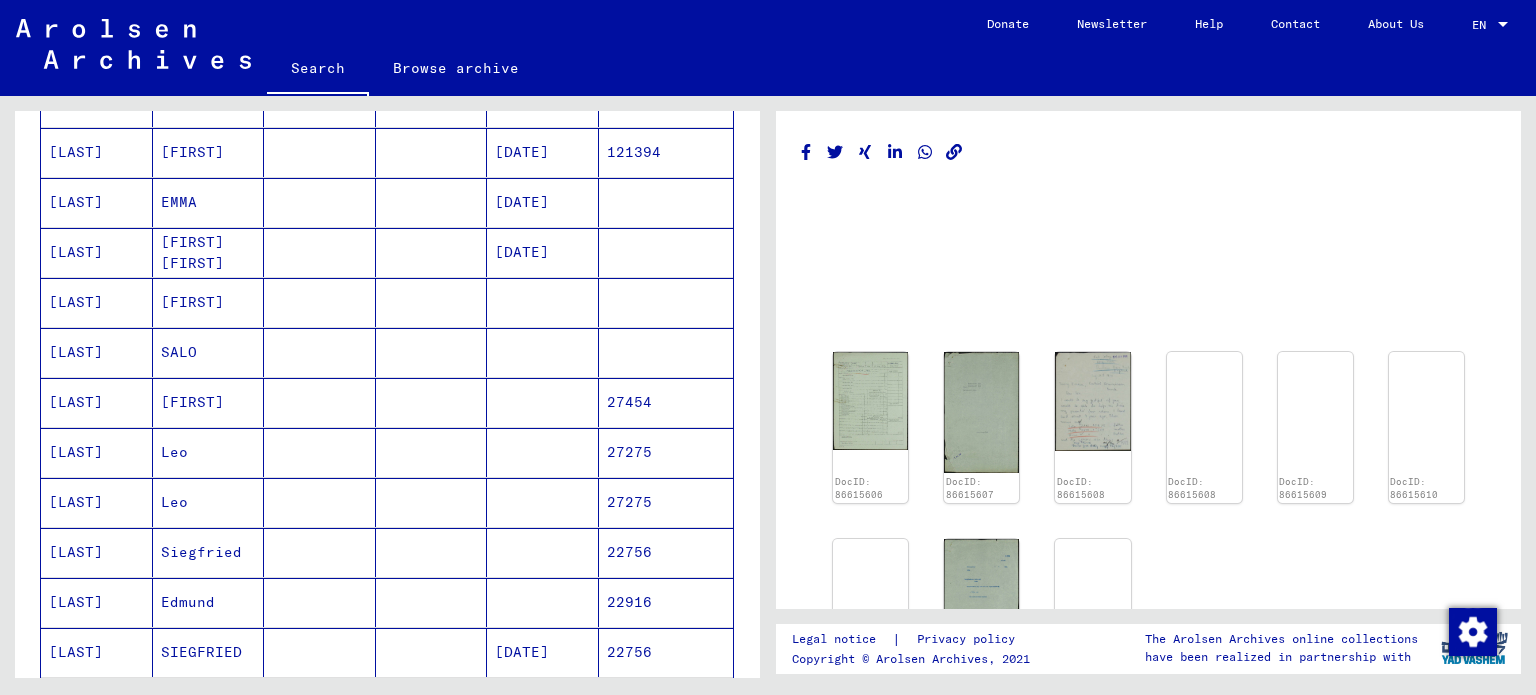 scroll, scrollTop: 327, scrollLeft: 0, axis: vertical 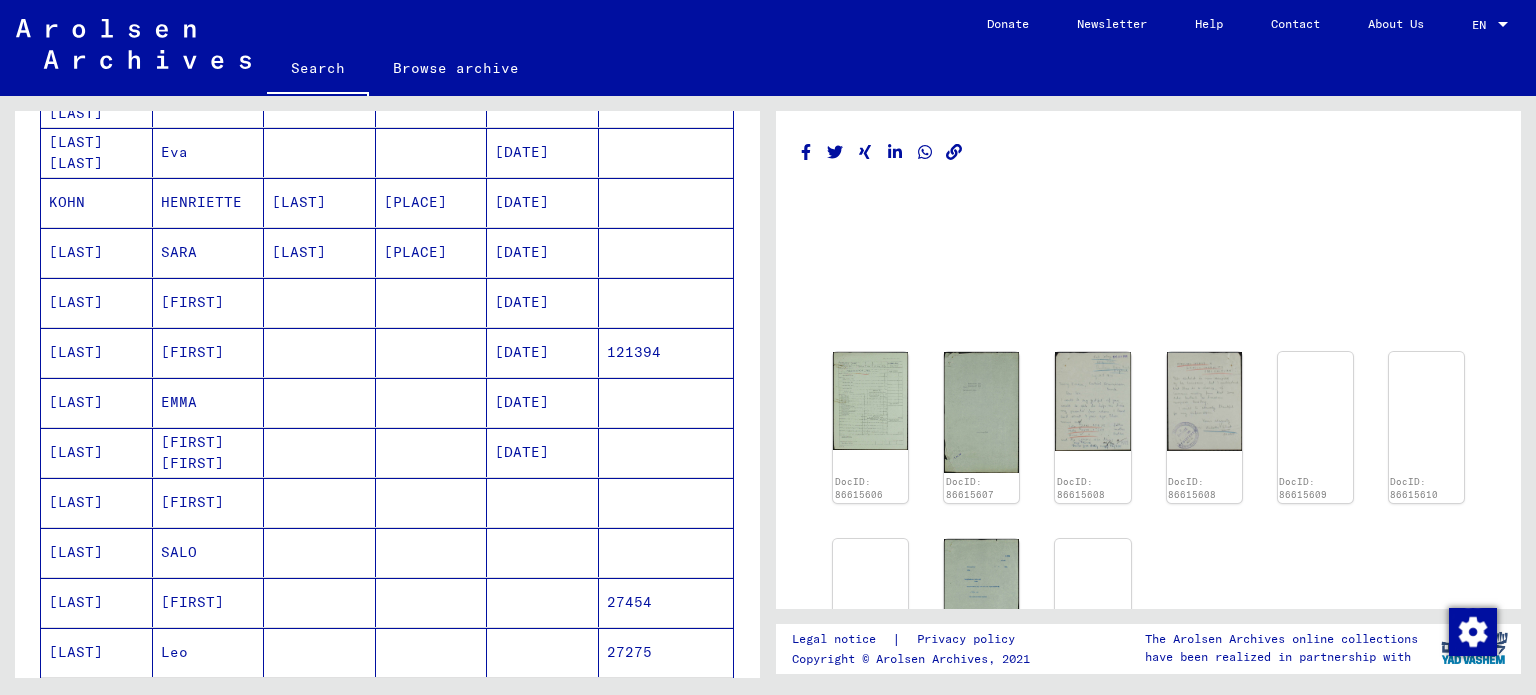 click on "[LAST]" at bounding box center [97, 102] 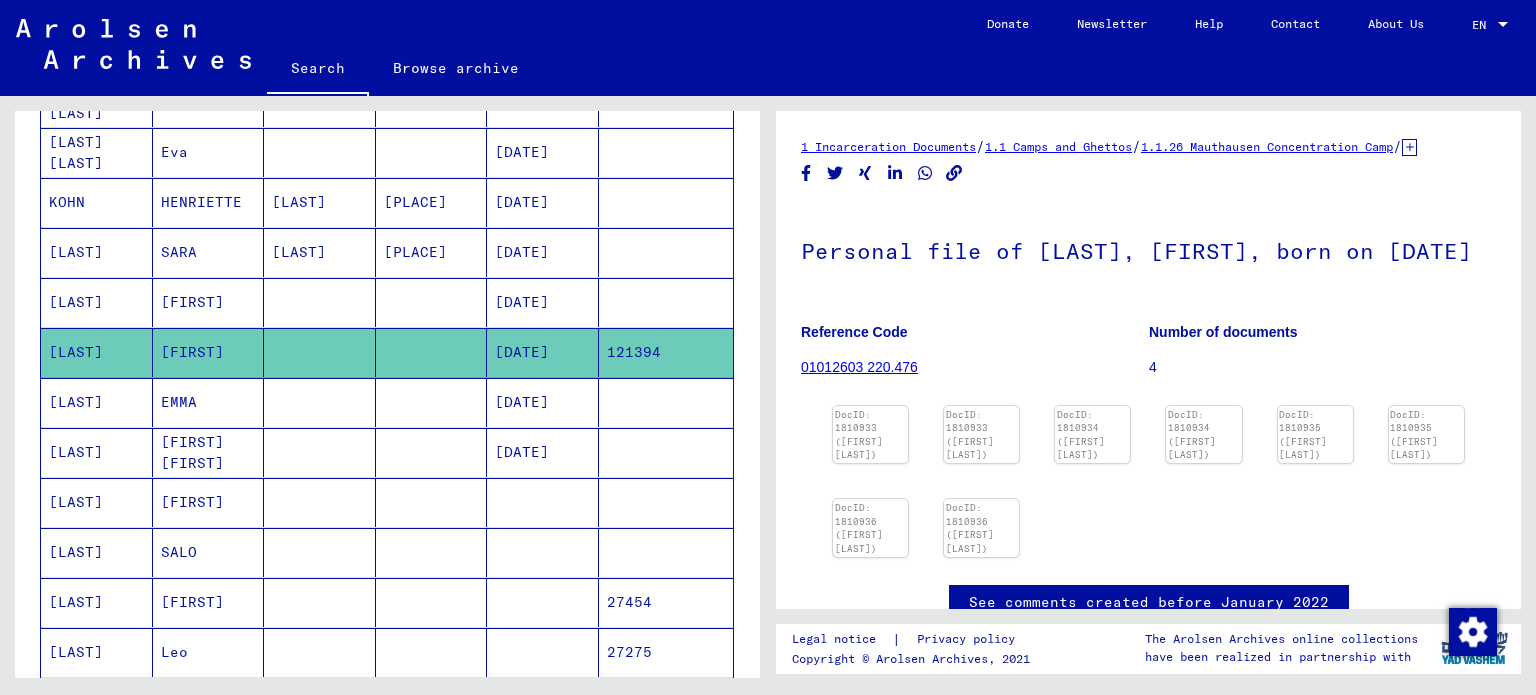 scroll, scrollTop: 0, scrollLeft: 0, axis: both 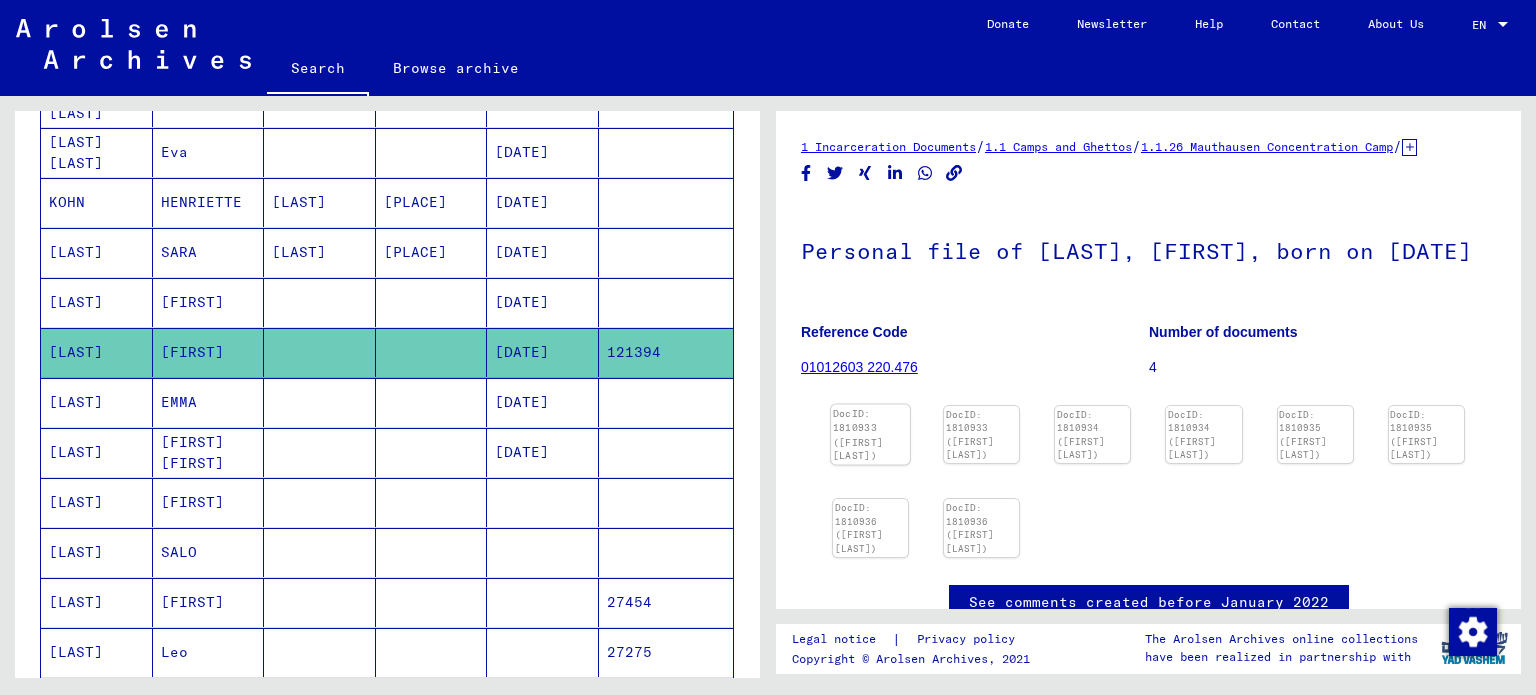 click at bounding box center [870, 405] 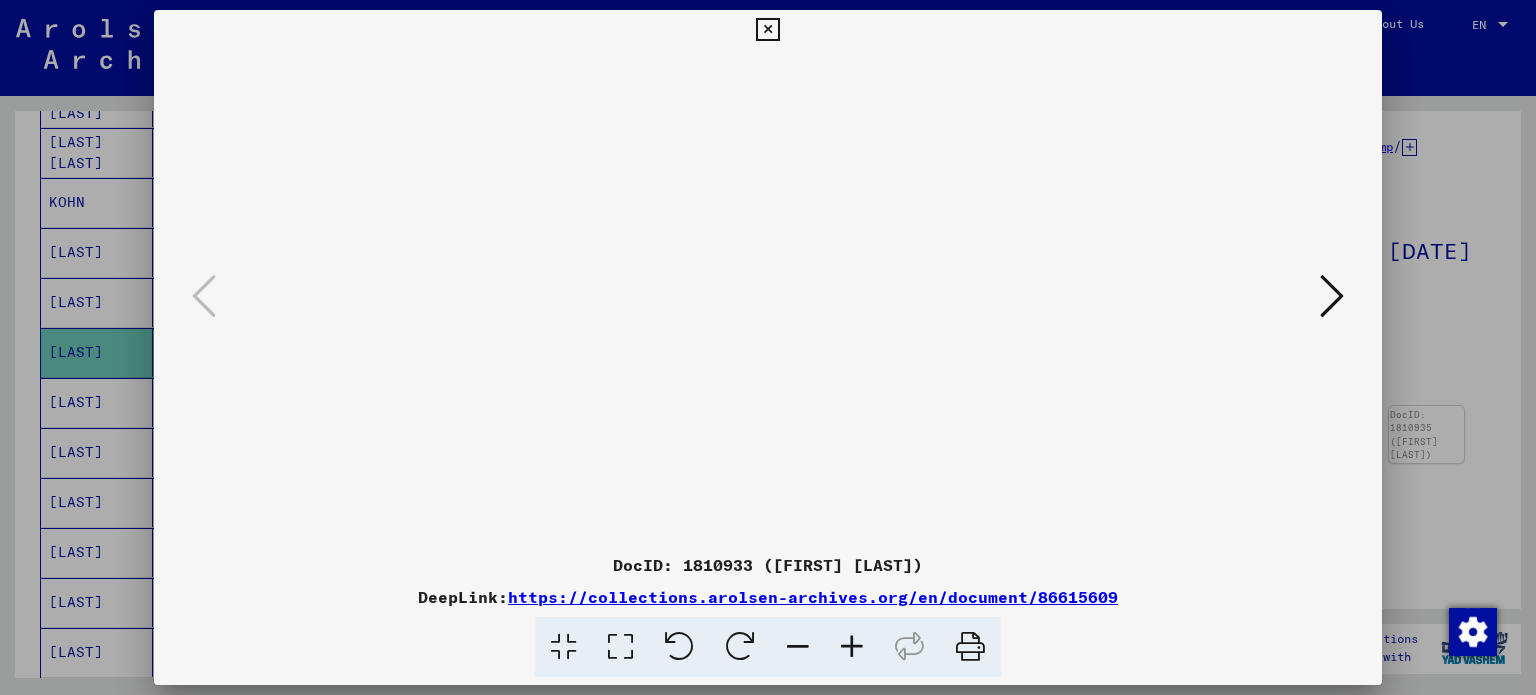click at bounding box center [1332, 296] 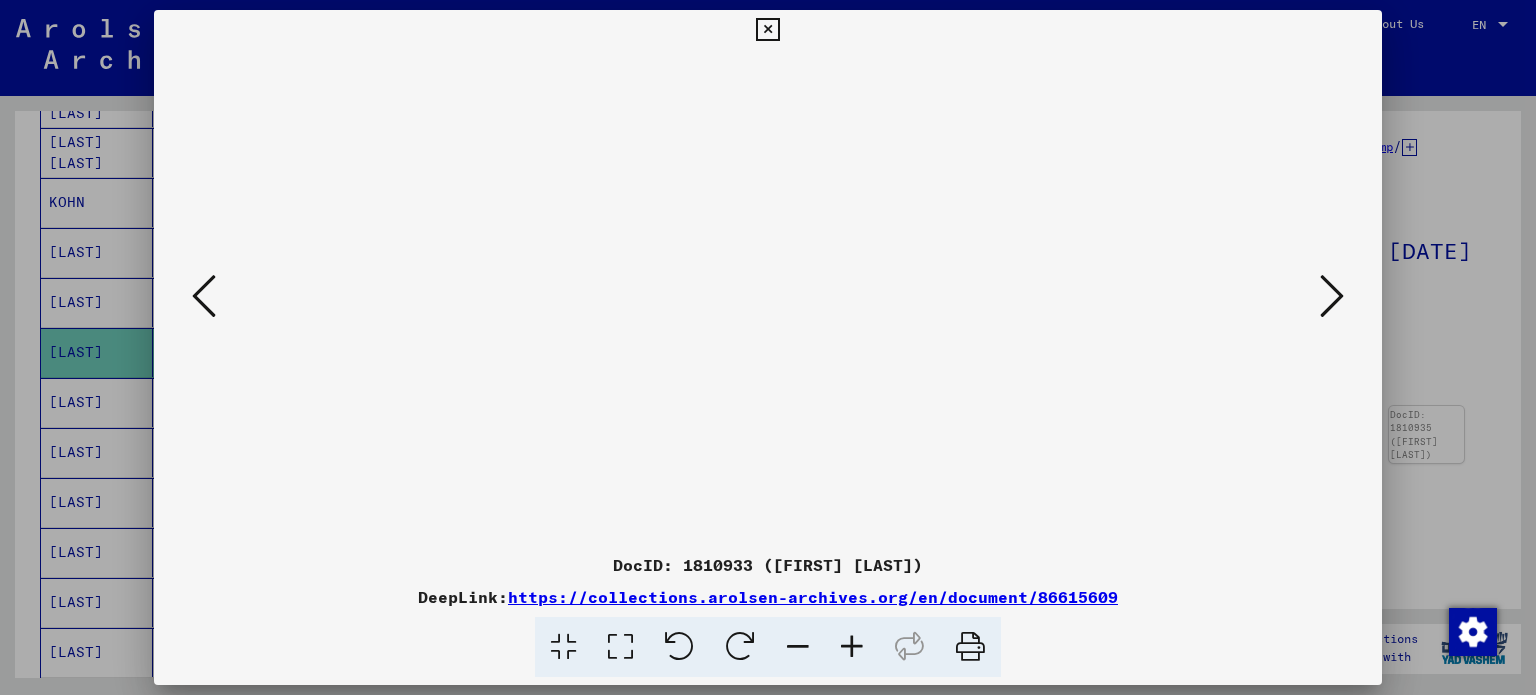 click at bounding box center [1332, 296] 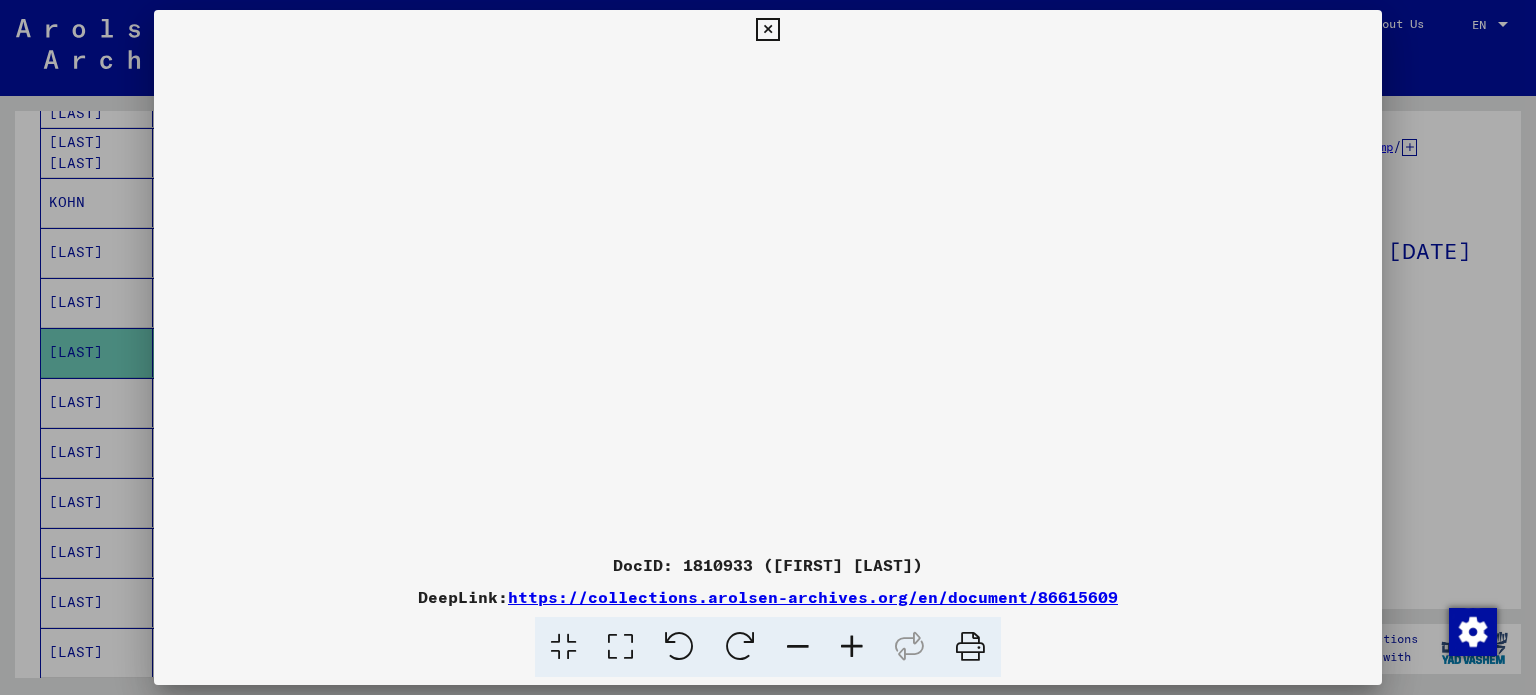 click at bounding box center [767, 30] 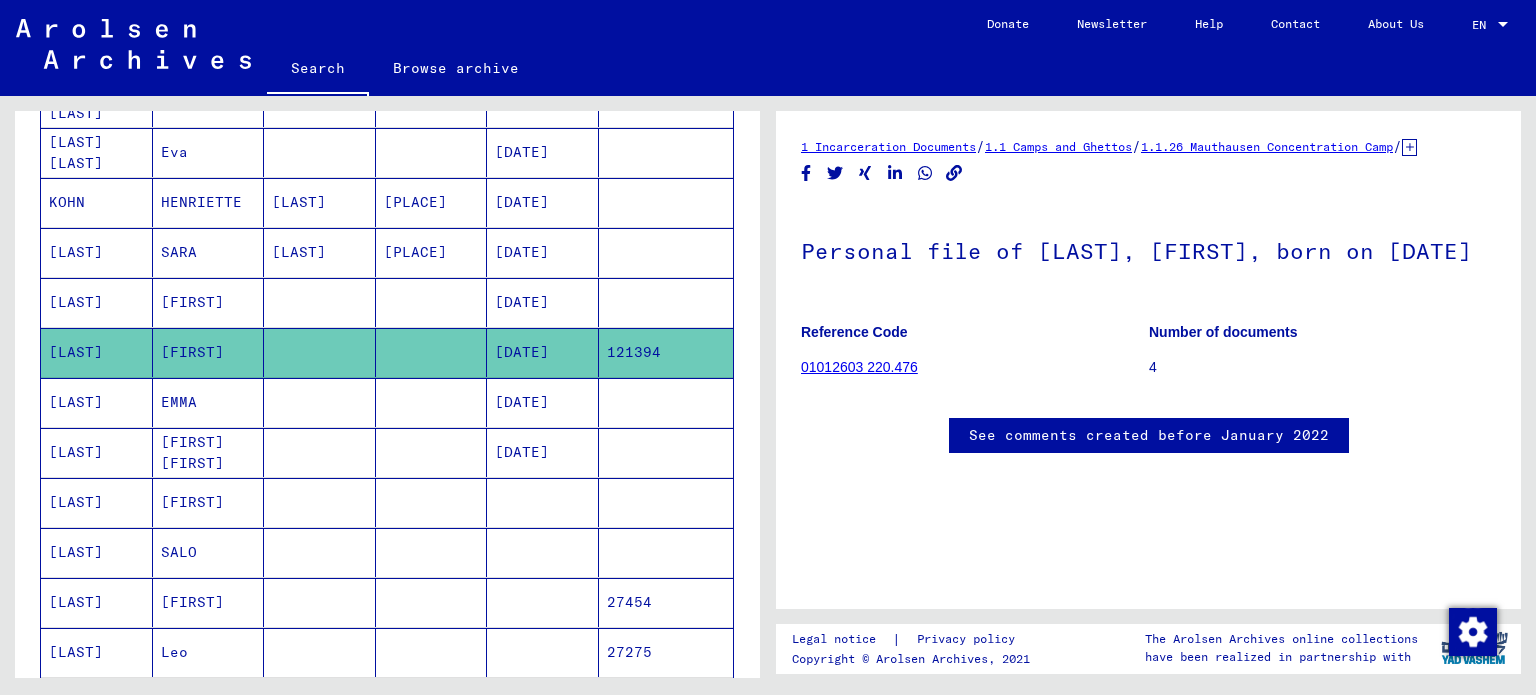scroll, scrollTop: 0, scrollLeft: 0, axis: both 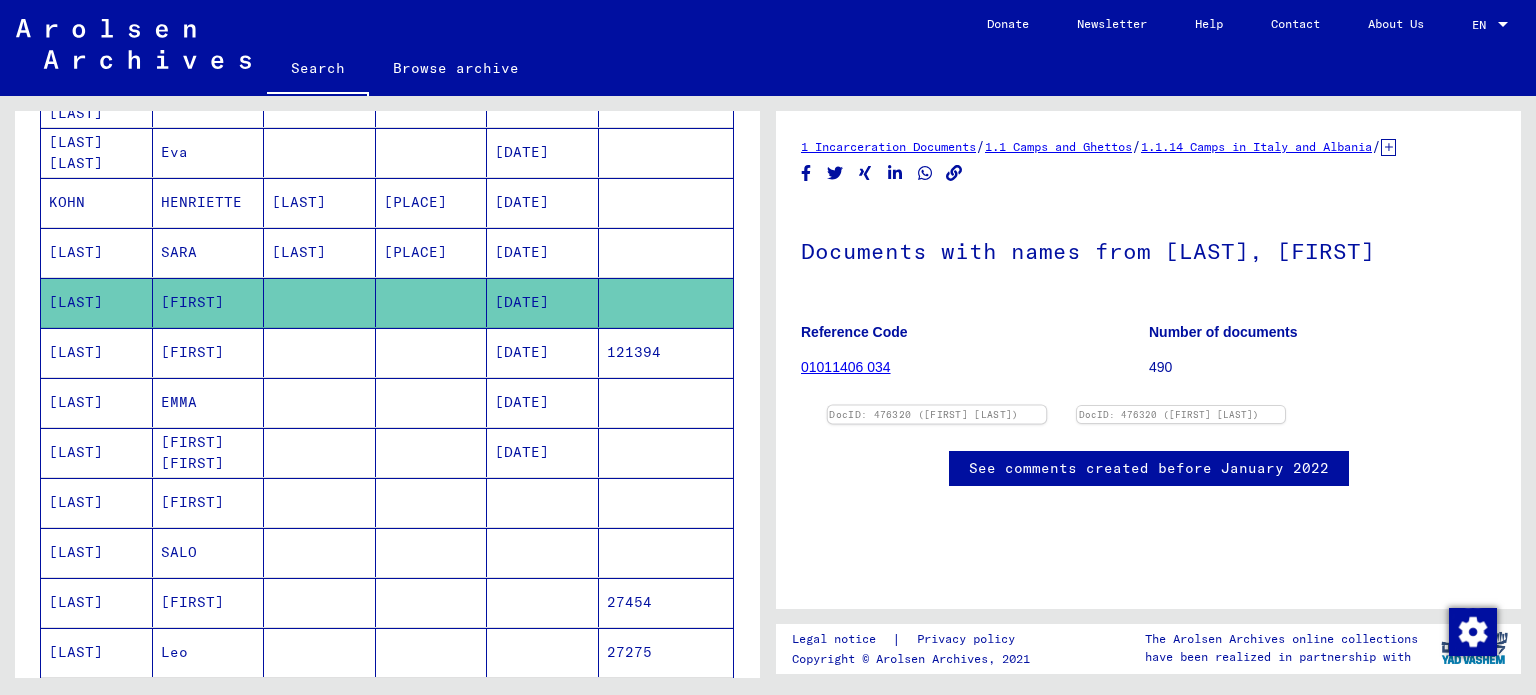 click at bounding box center (937, 406) 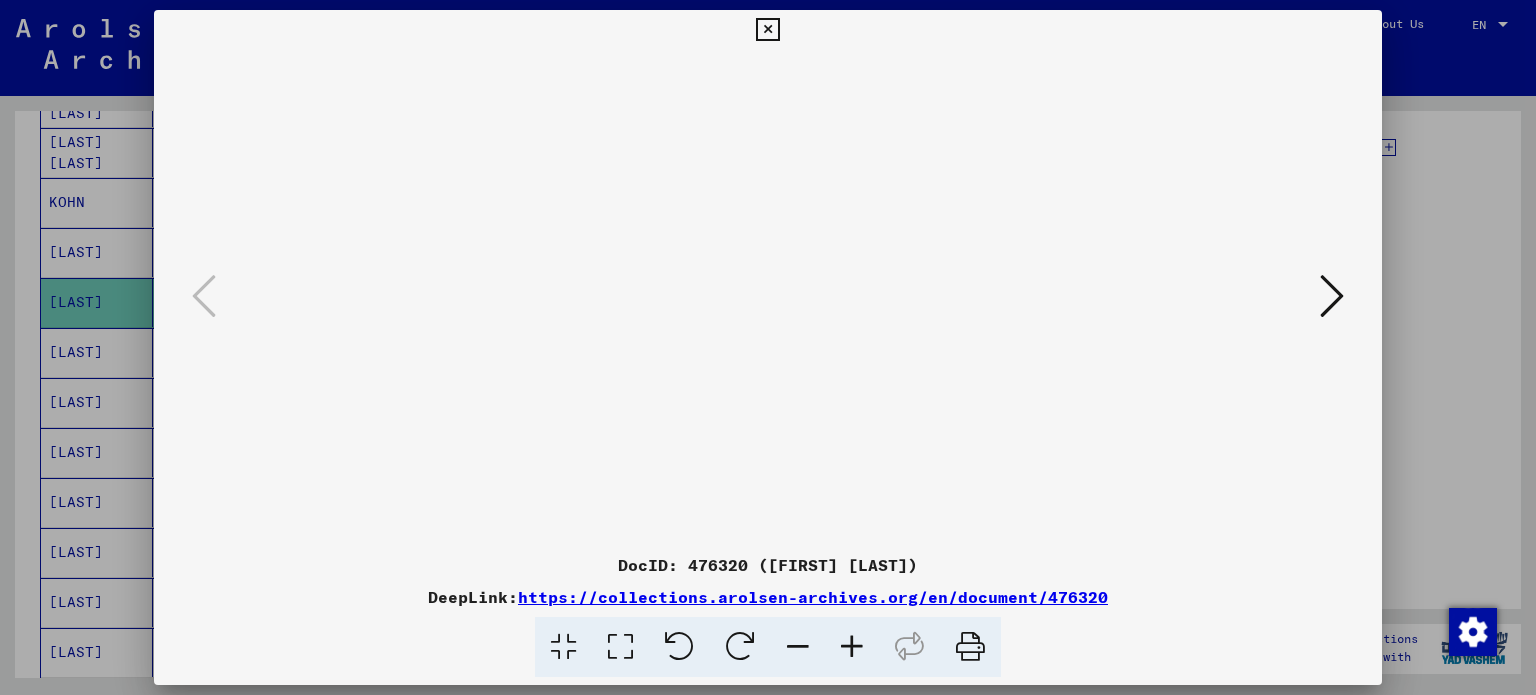 click at bounding box center (767, 30) 